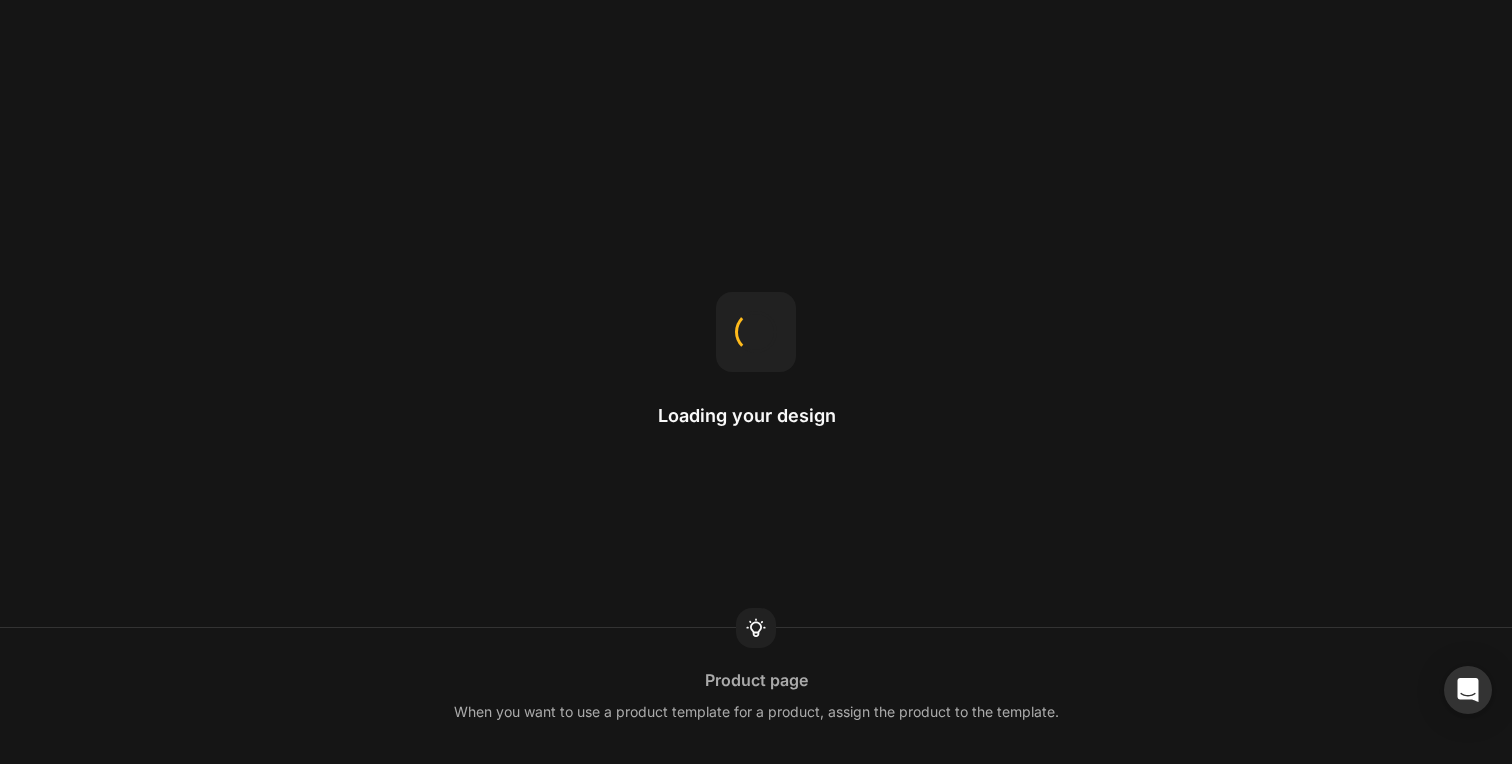 scroll, scrollTop: 0, scrollLeft: 0, axis: both 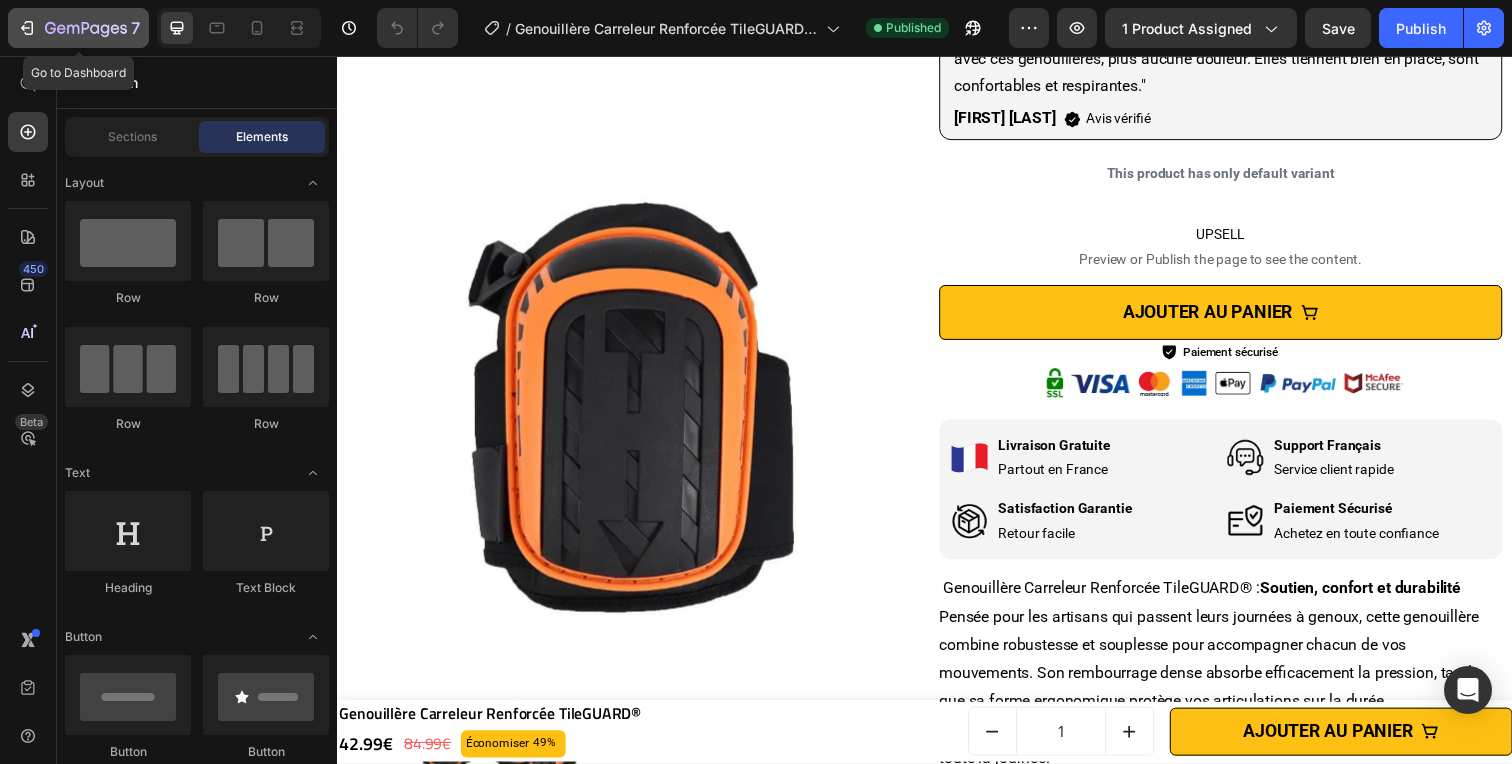 click 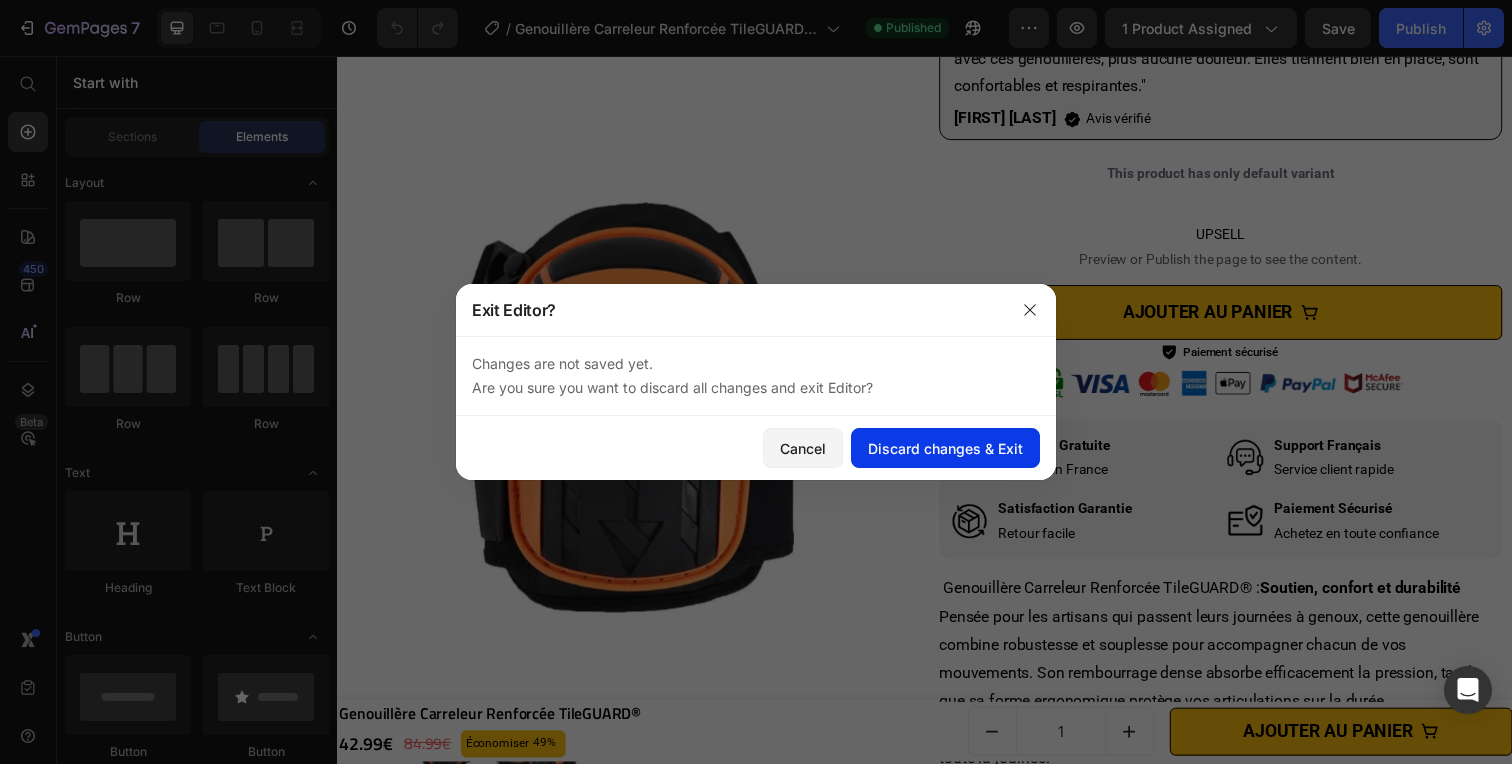 click on "Discard changes & Exit" at bounding box center [945, 448] 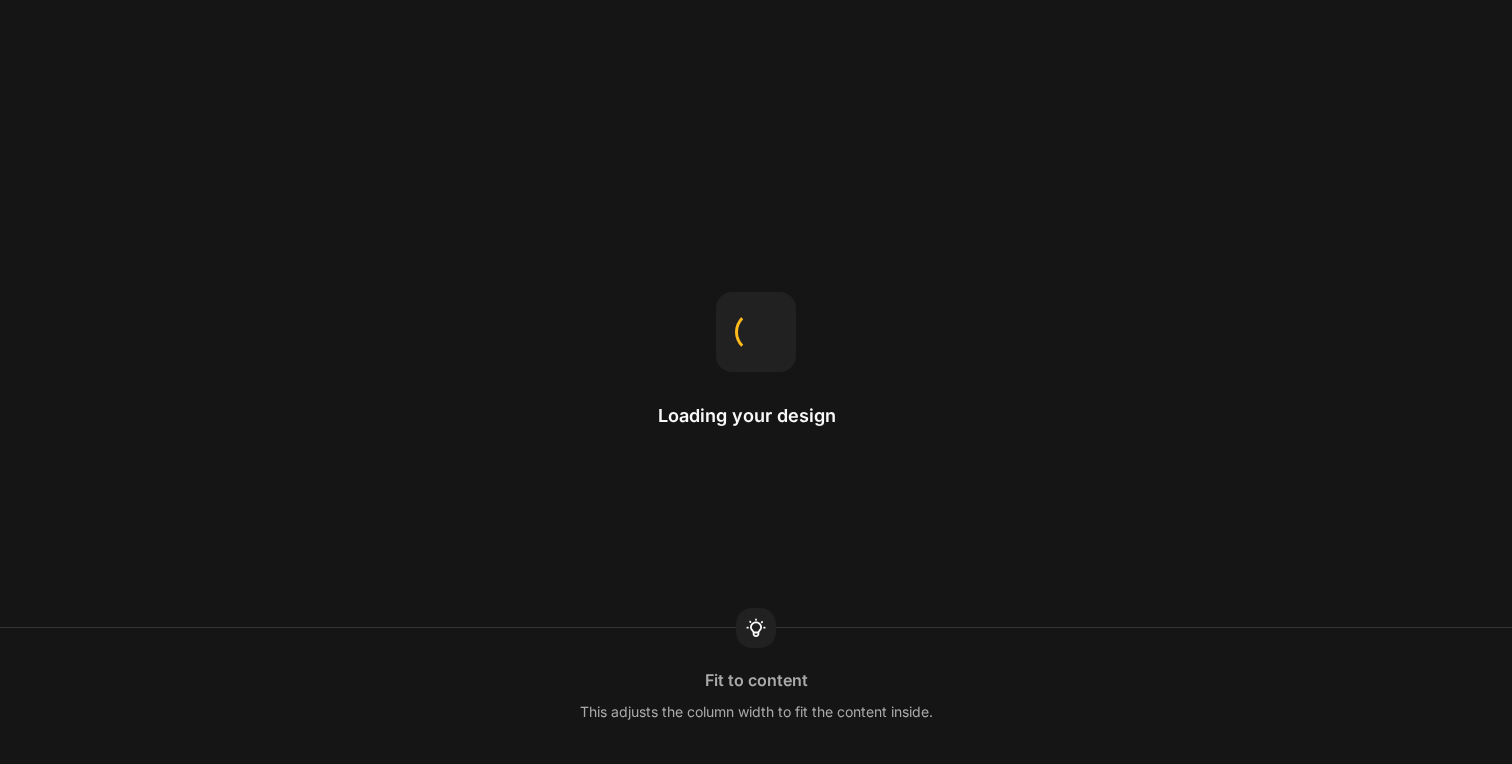 scroll, scrollTop: 0, scrollLeft: 0, axis: both 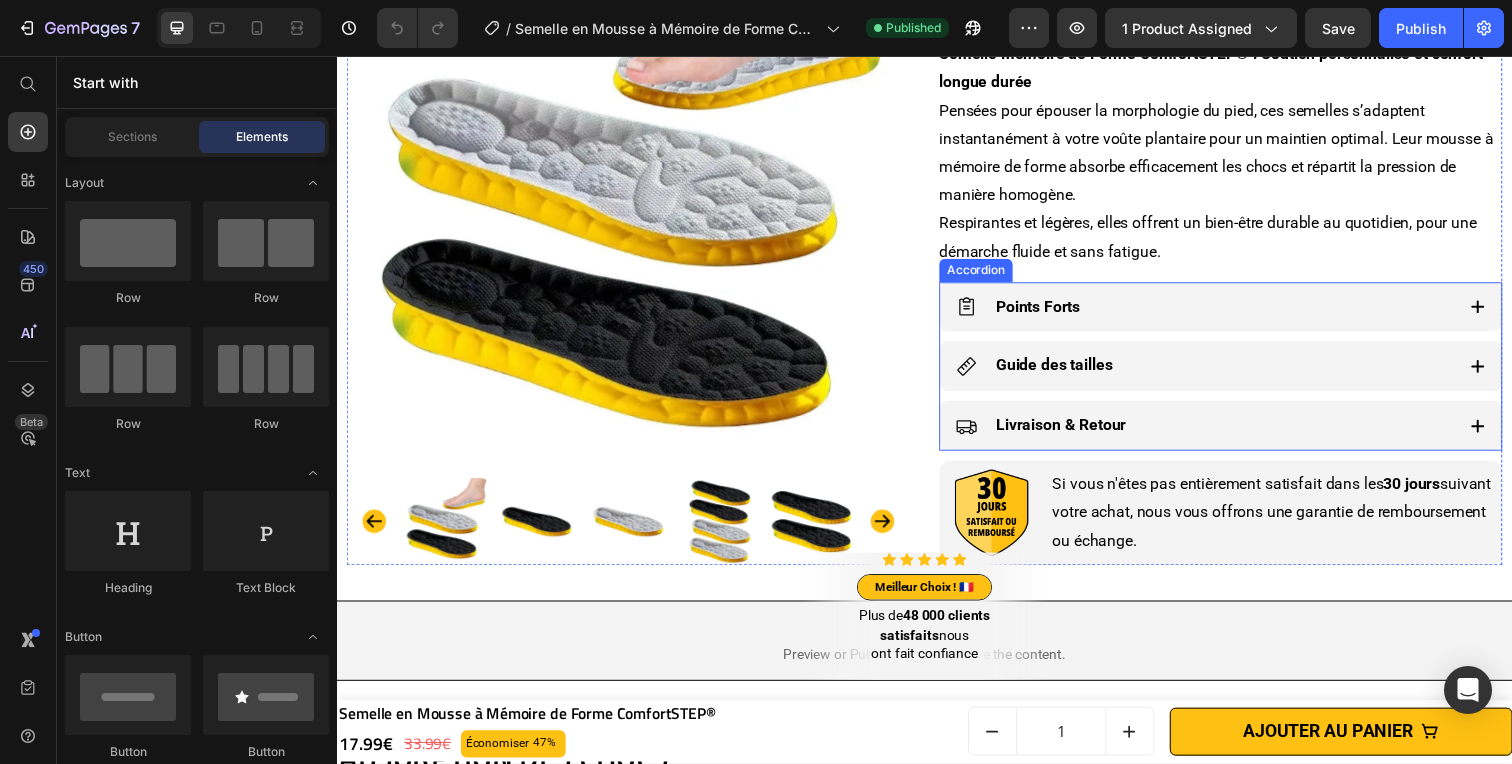 click 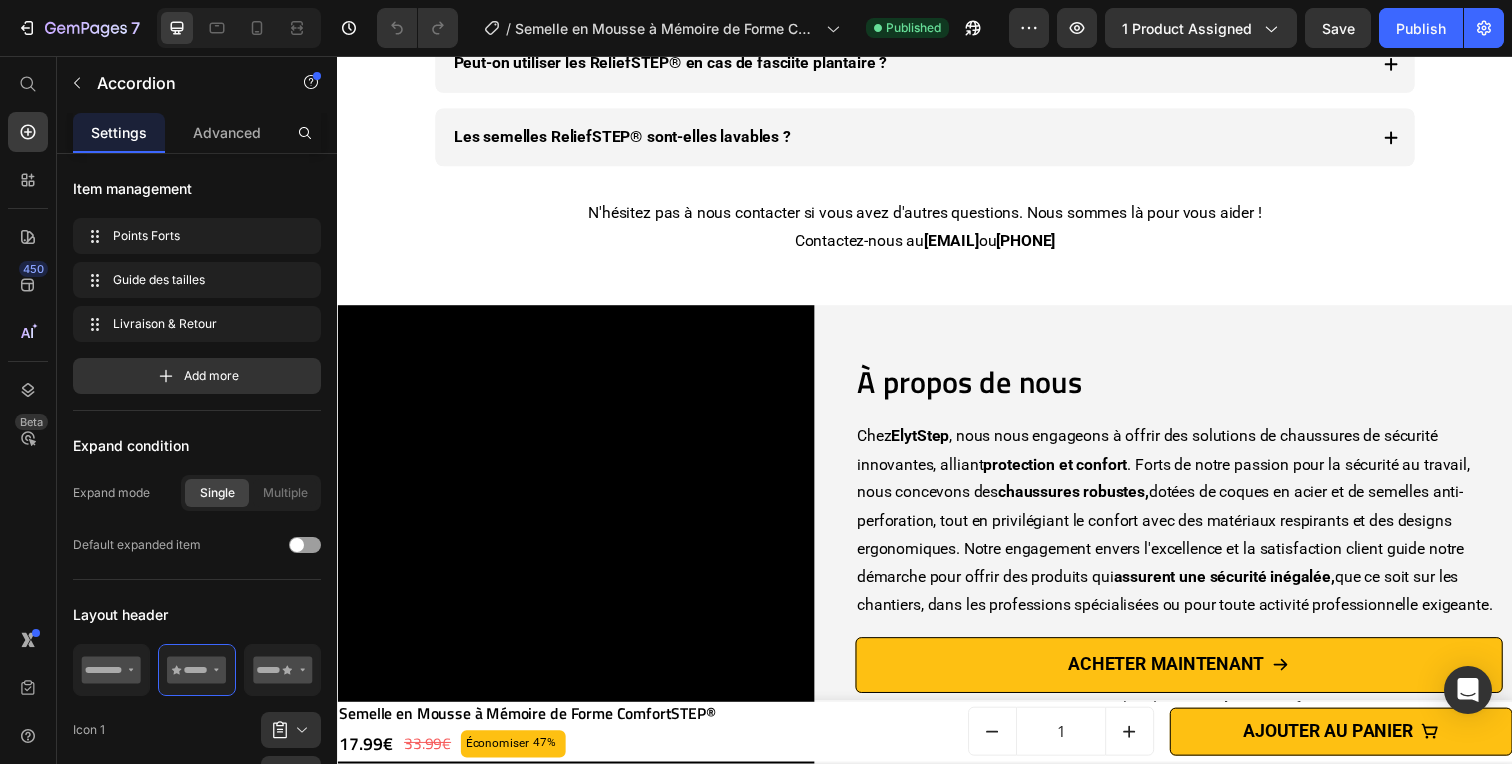 scroll, scrollTop: 8365, scrollLeft: 0, axis: vertical 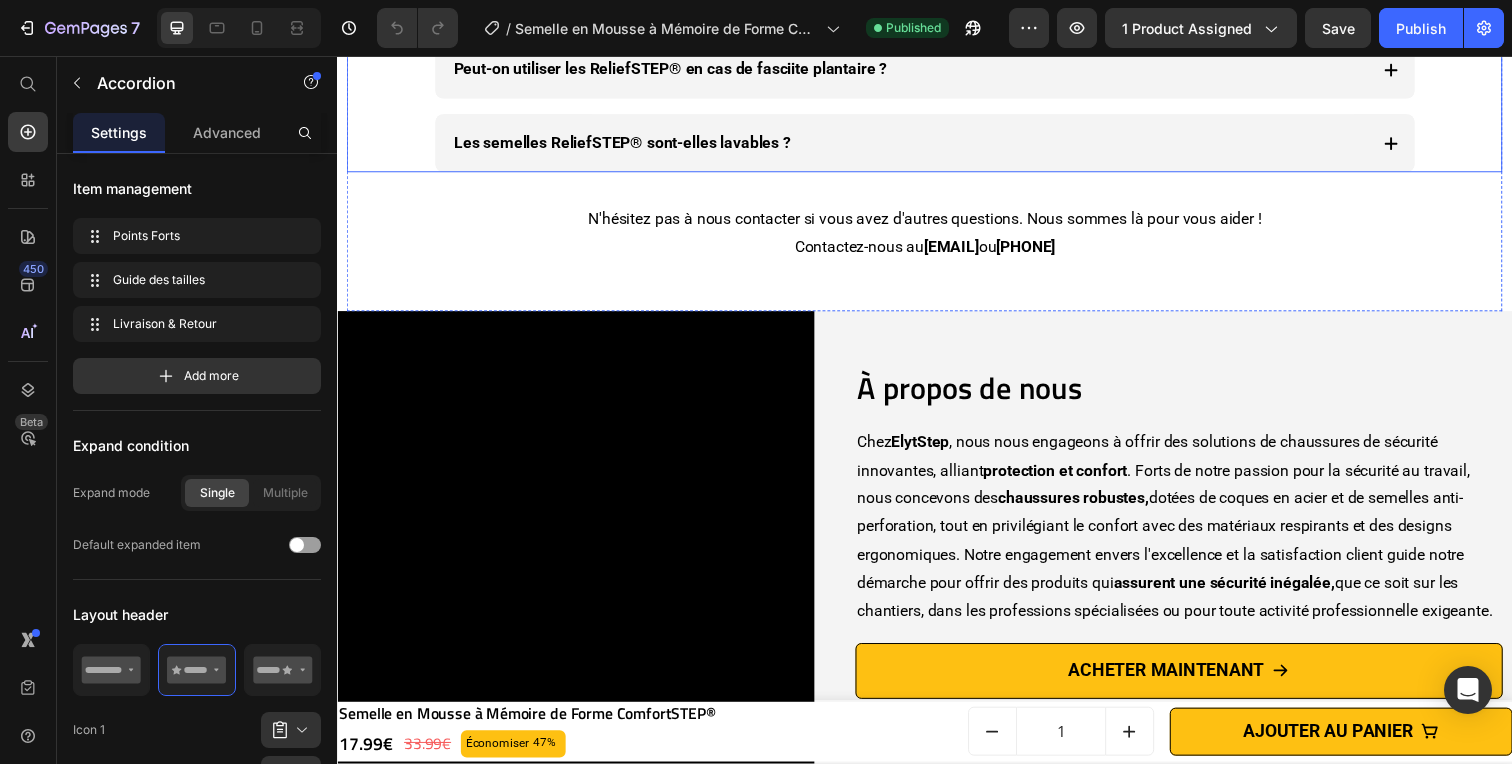 click on "À qui sont destinées les semelles ReliefSTEP® ?" at bounding box center [631, -304] 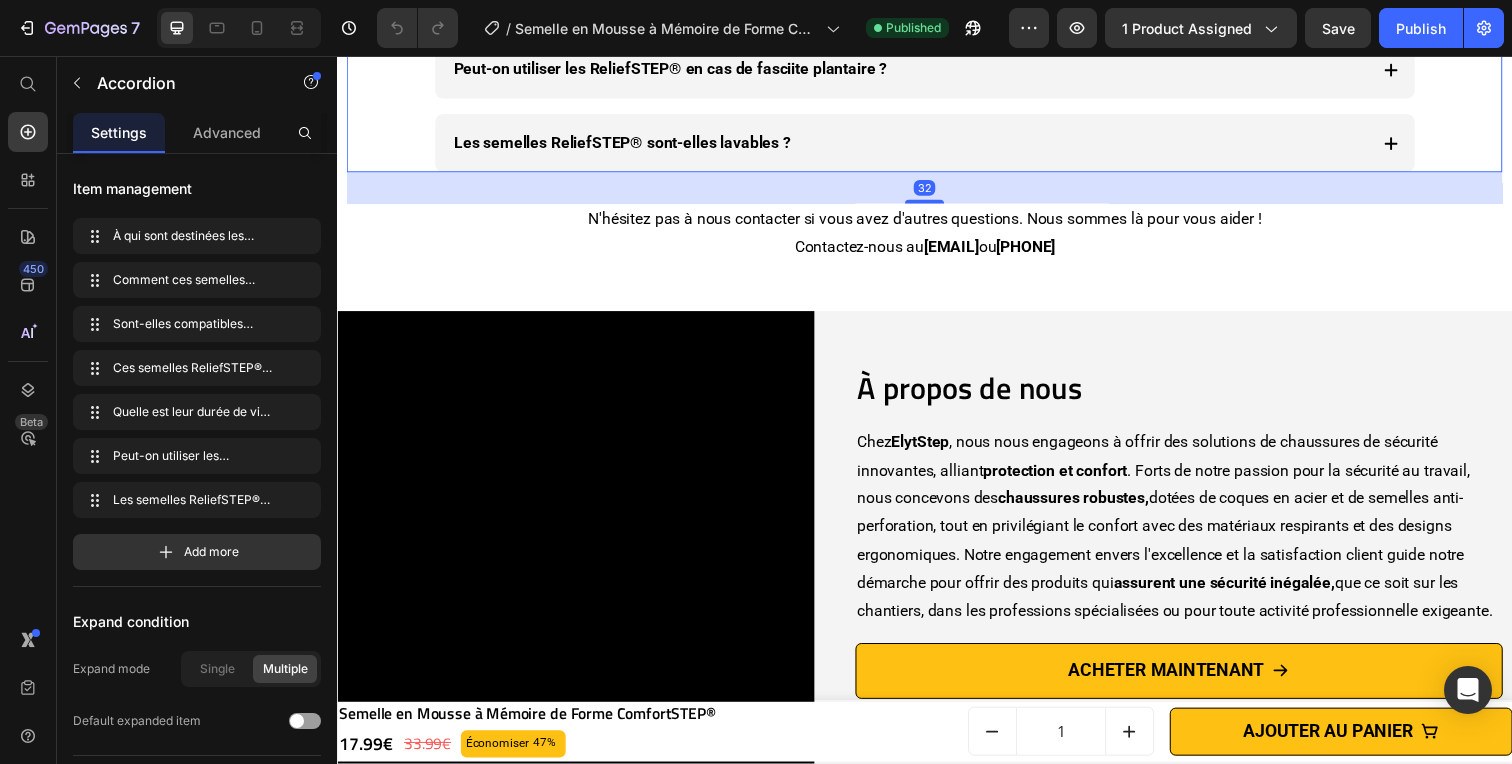 click on "À qui sont destinées les semelles ReliefSTEP® ?" at bounding box center [631, -304] 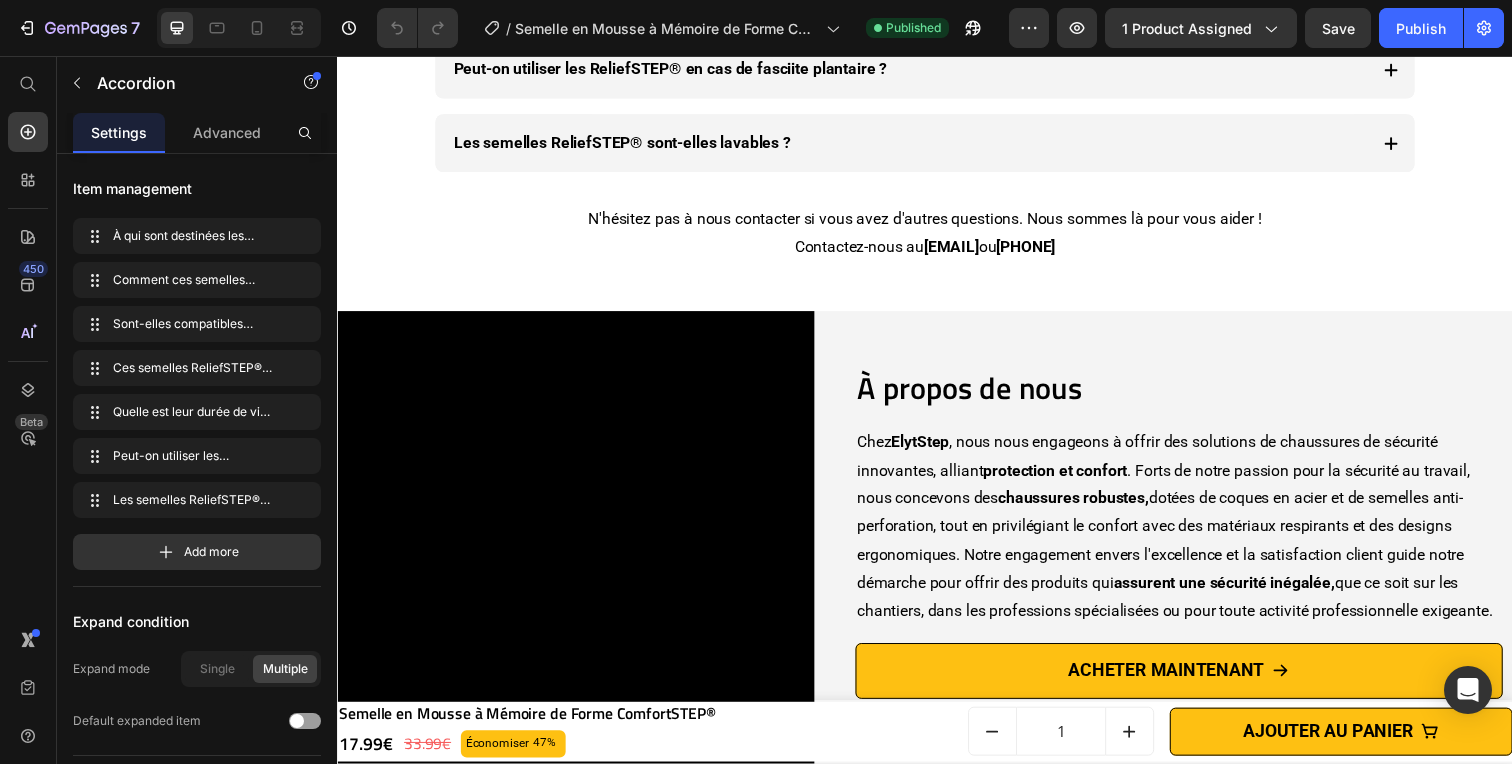 click on "À qui sont destinées les semelles ReliefSTEP® ?" at bounding box center [631, -304] 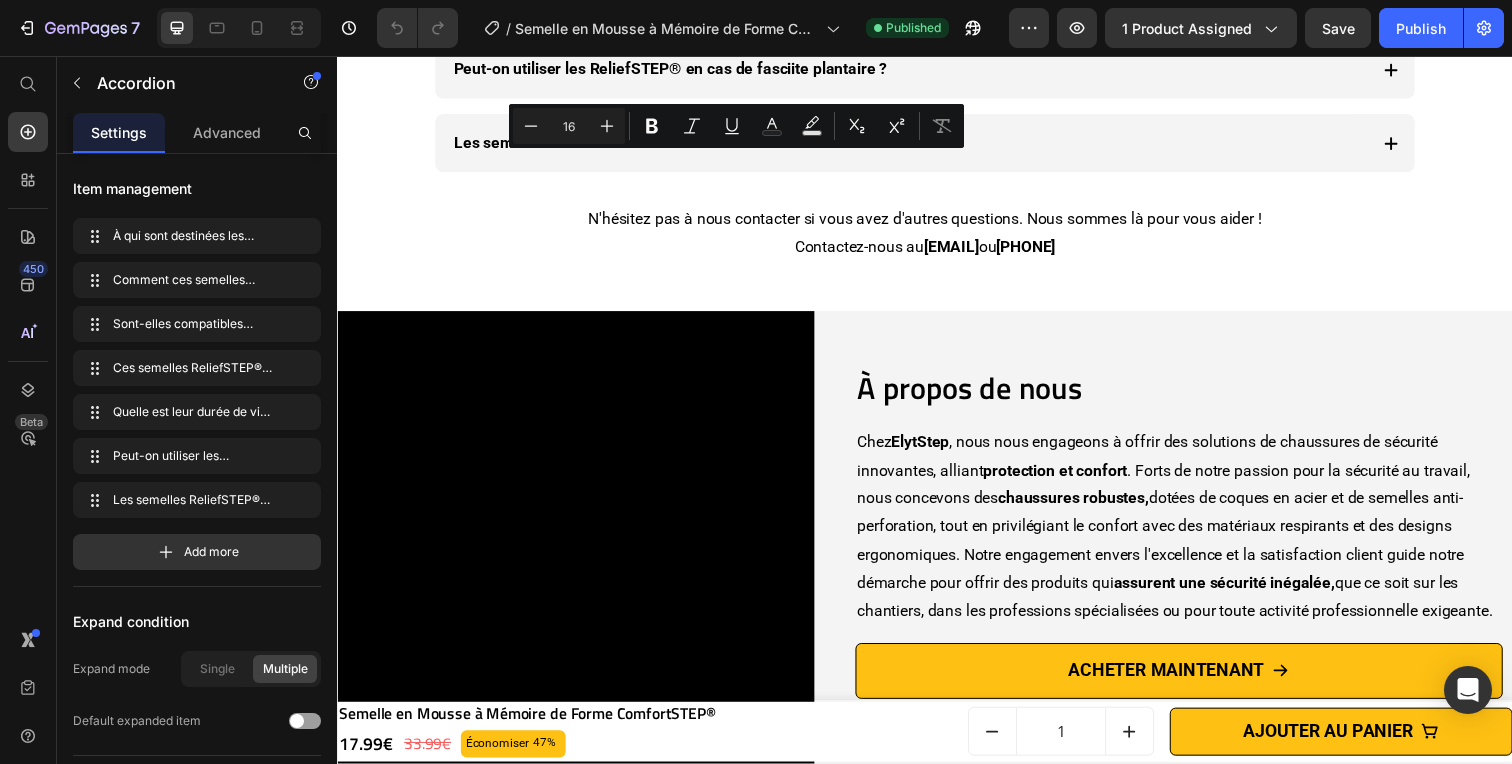click on "À qui sont destinées les semelles ReliefSTEP® ?" at bounding box center (631, -304) 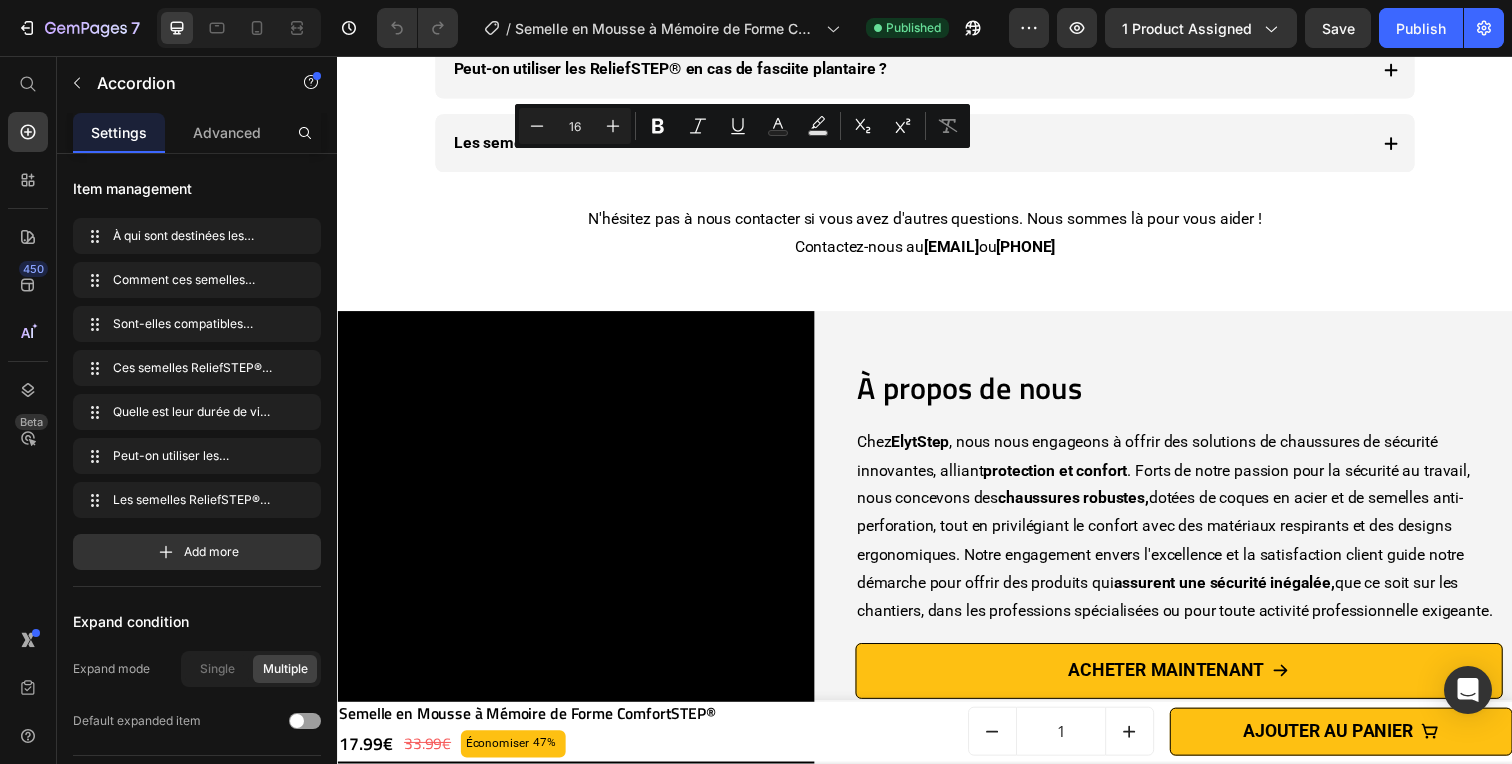 drag, startPoint x: 789, startPoint y: 170, endPoint x: 702, endPoint y: 169, distance: 87.005745 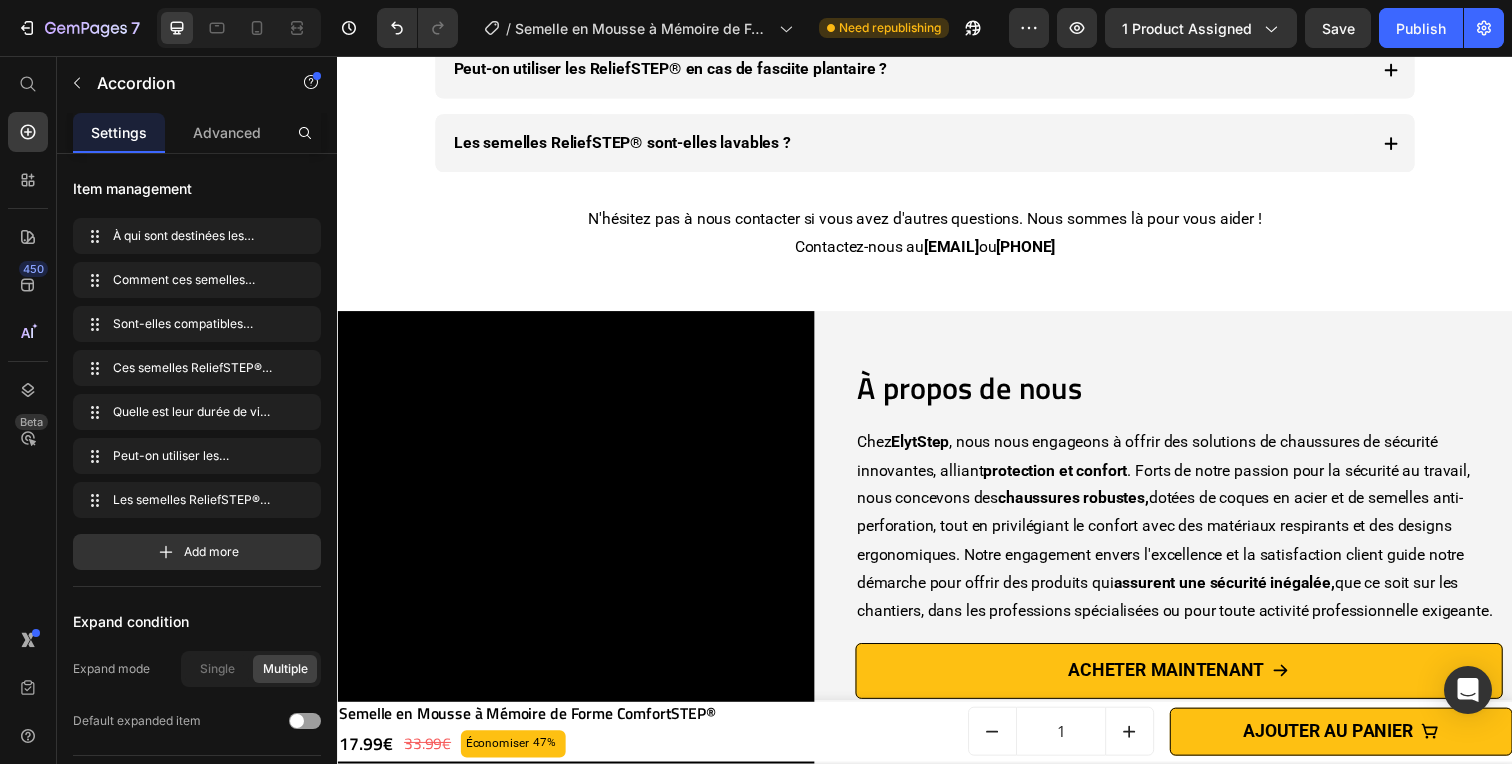click on "À qui sont destinées les semelles ComfortSTEP® ?" at bounding box center (937, -304) 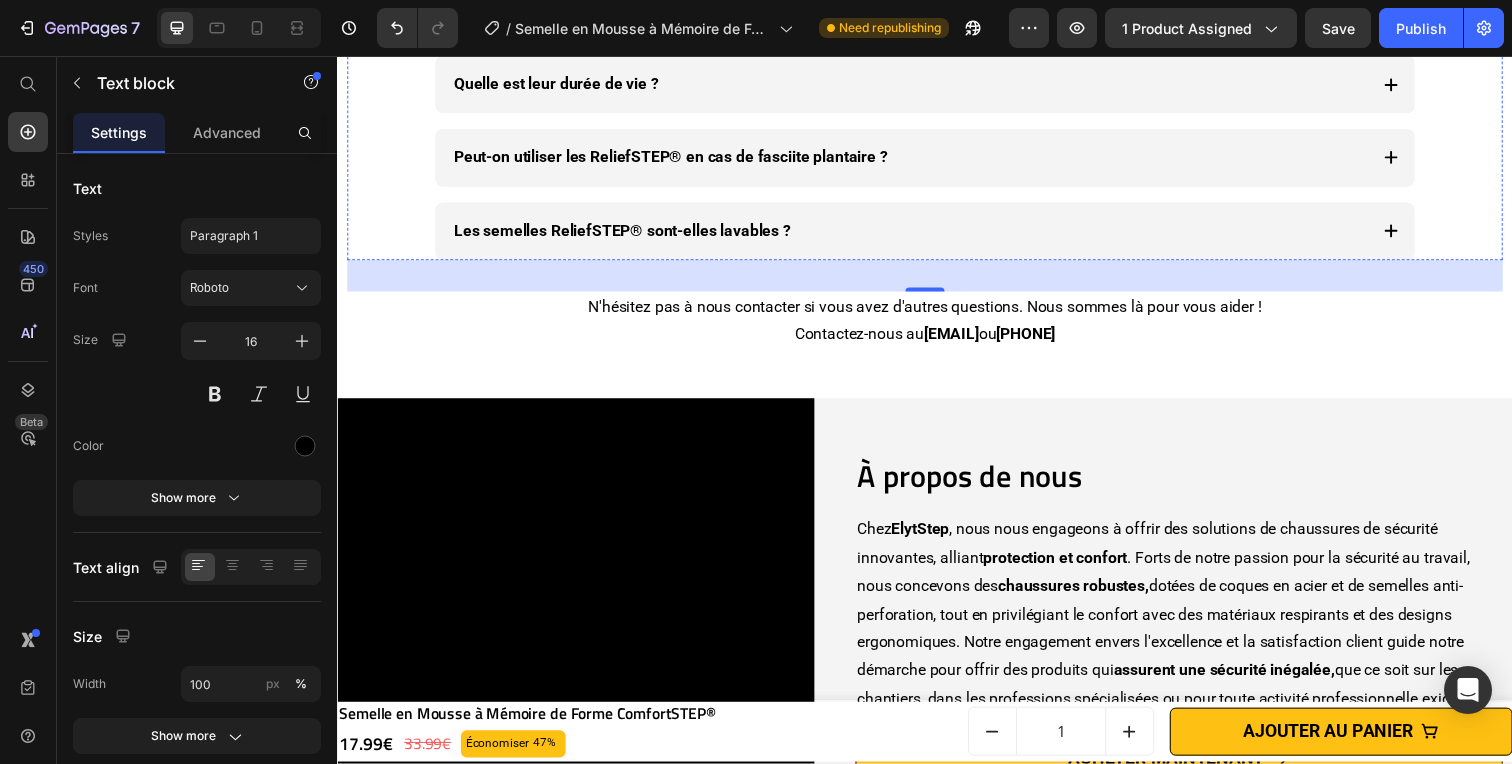 click on "Les semelles ReliefSTEP® sont conçues pour toute personne souffrant de douleurs au talon, d’une épine calcanéenne ou ayant besoin d’un soutien plantaire optimal. Text block" at bounding box center [937, -227] 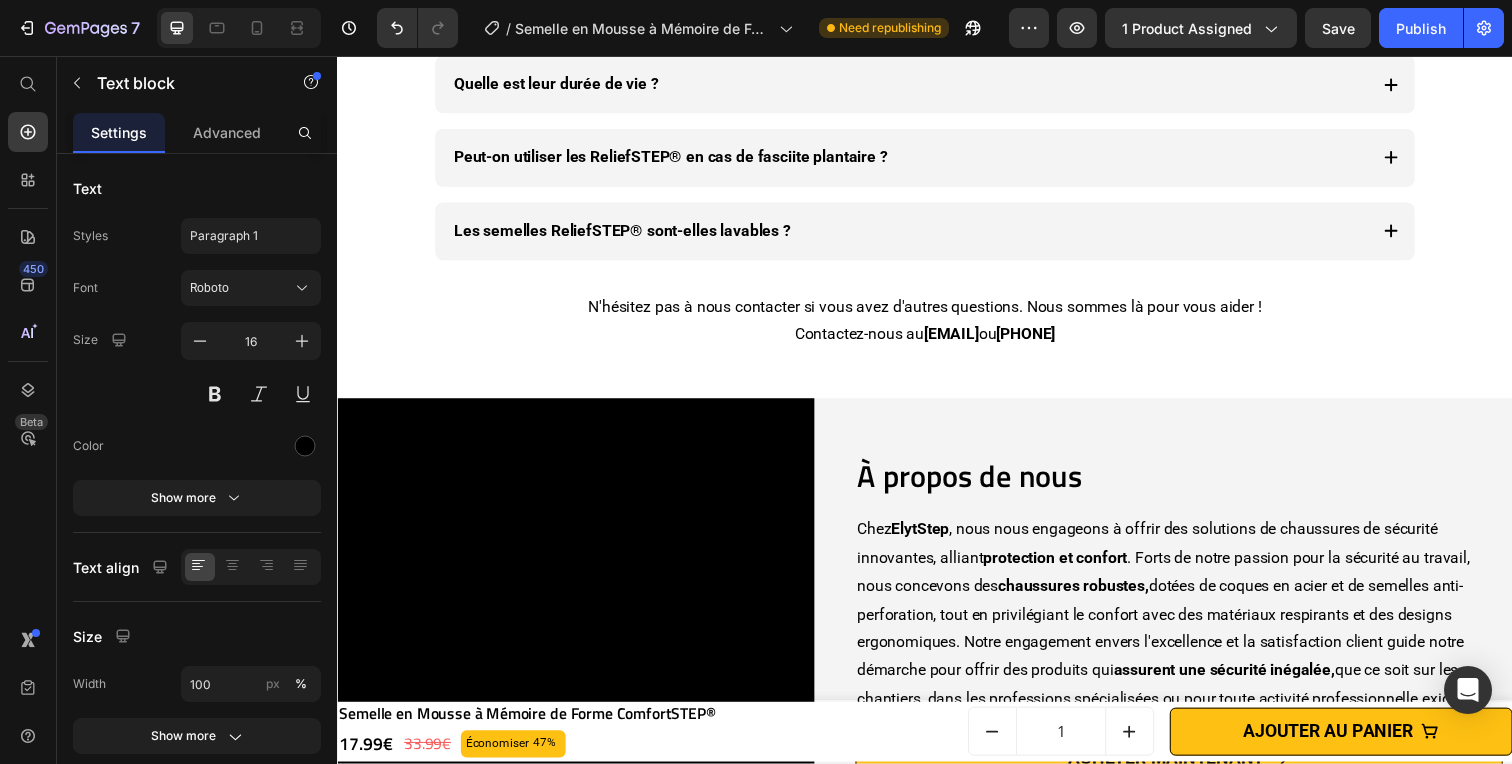 click at bounding box center (586, -238) 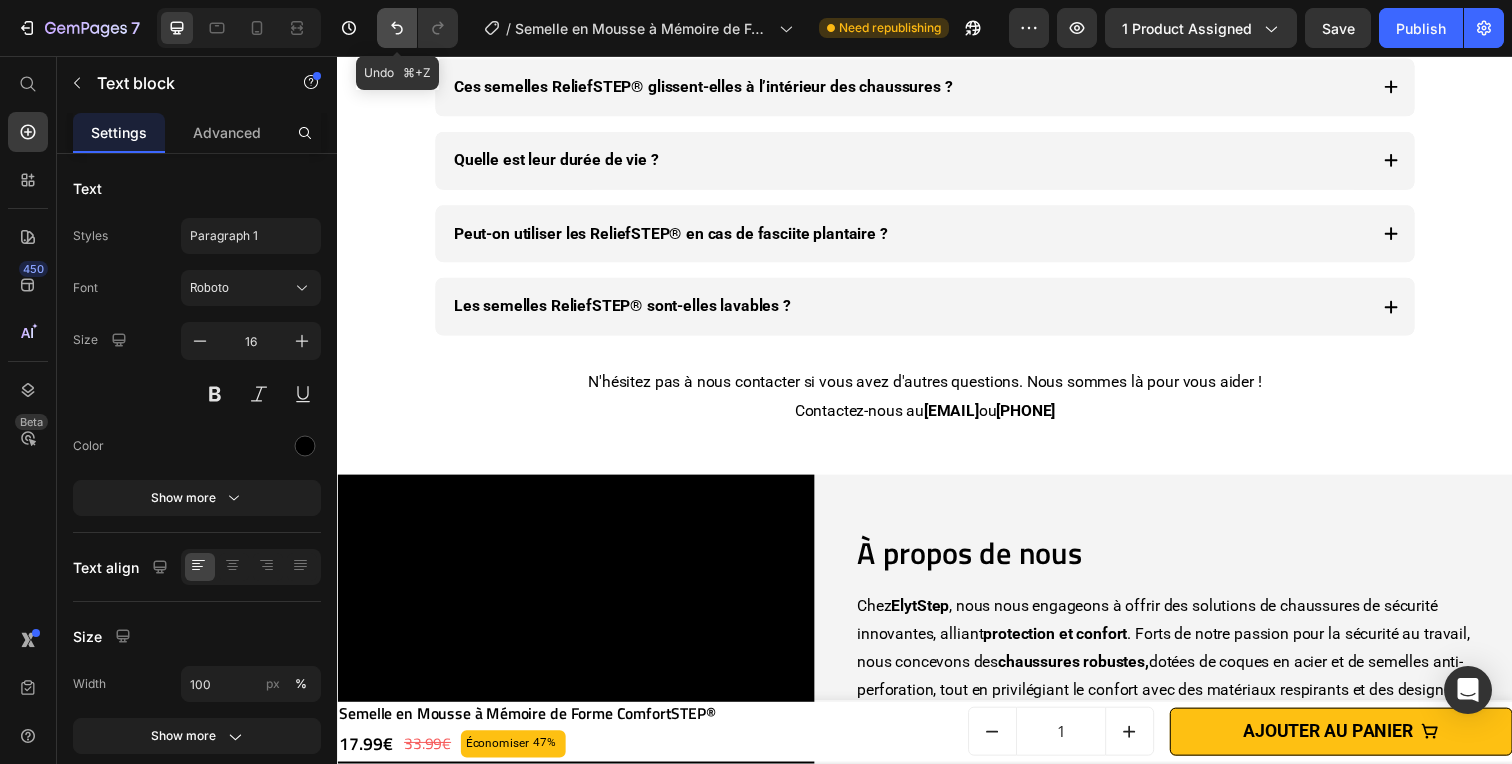click 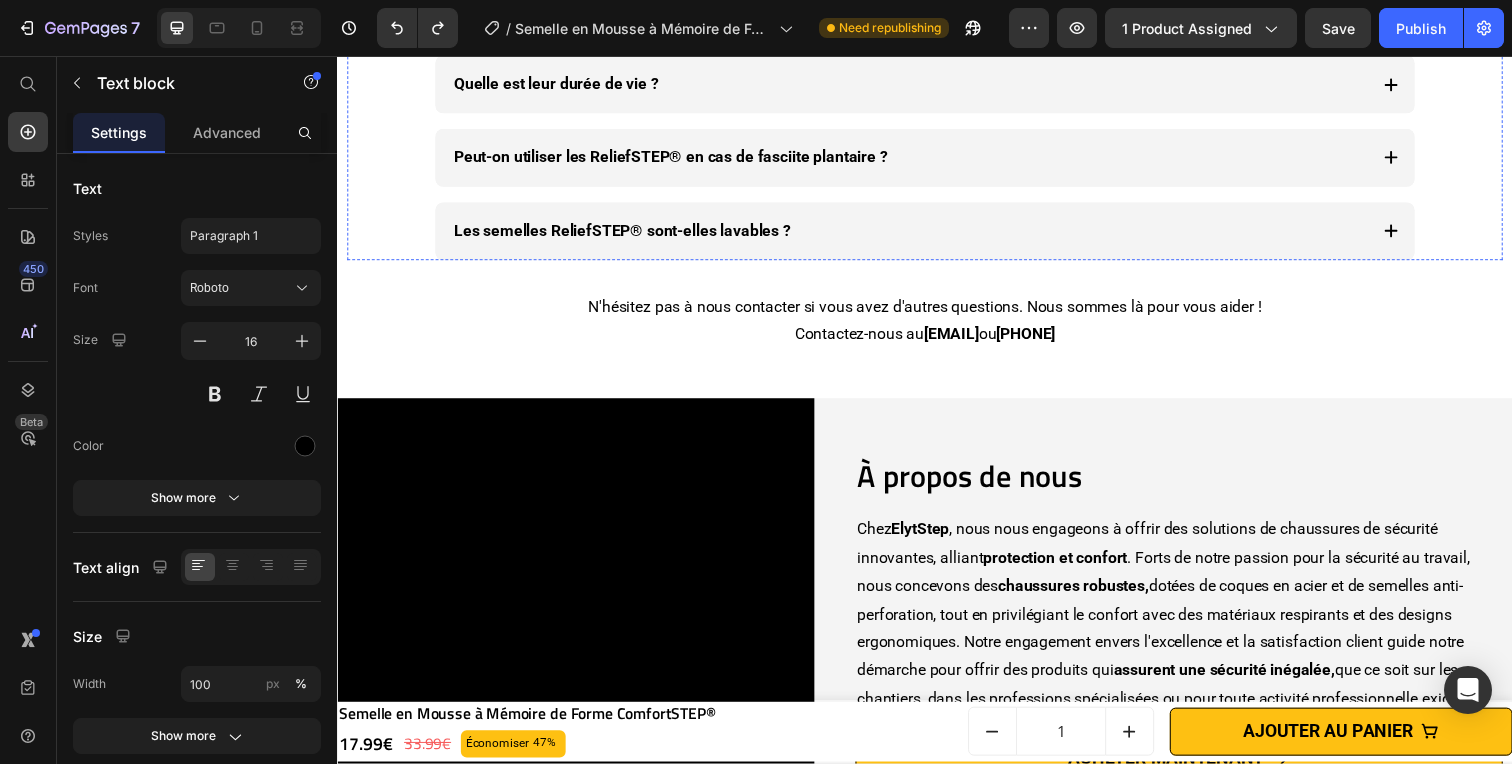 click on "Les semelles ReliefSTEP® sont conçues pour toute personne souffrant de douleurs au talon, d’une épine calcanéenne ou ayant besoin d’un soutien plantaire optimal. Text block" at bounding box center [937, -227] 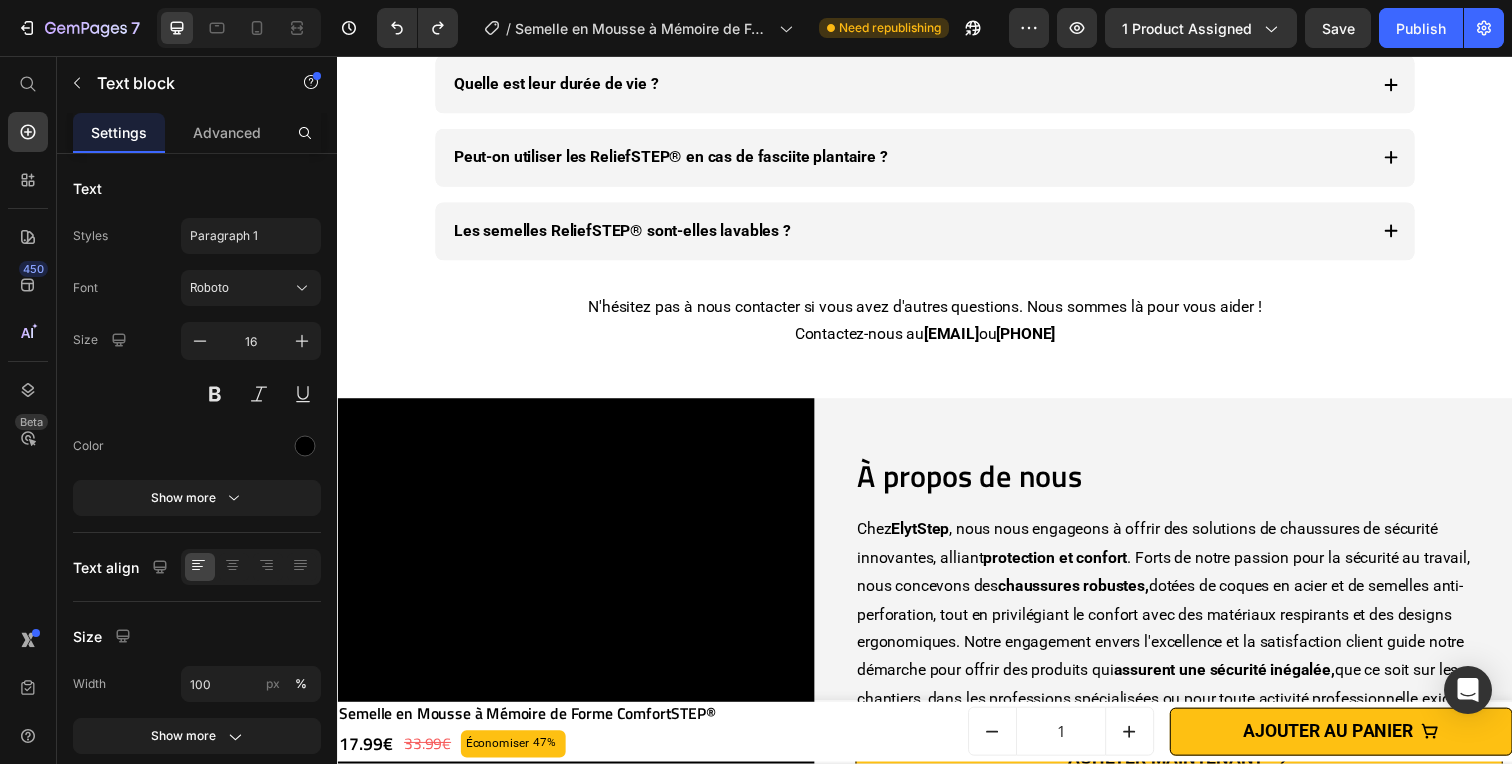 click on "Les semelles ReliefSTEP® sont conçues pour toute personne souffrant de douleurs au talon, d’une épine calcanéenne ou ayant besoin d’un soutien plantaire optimal." at bounding box center [937, -227] 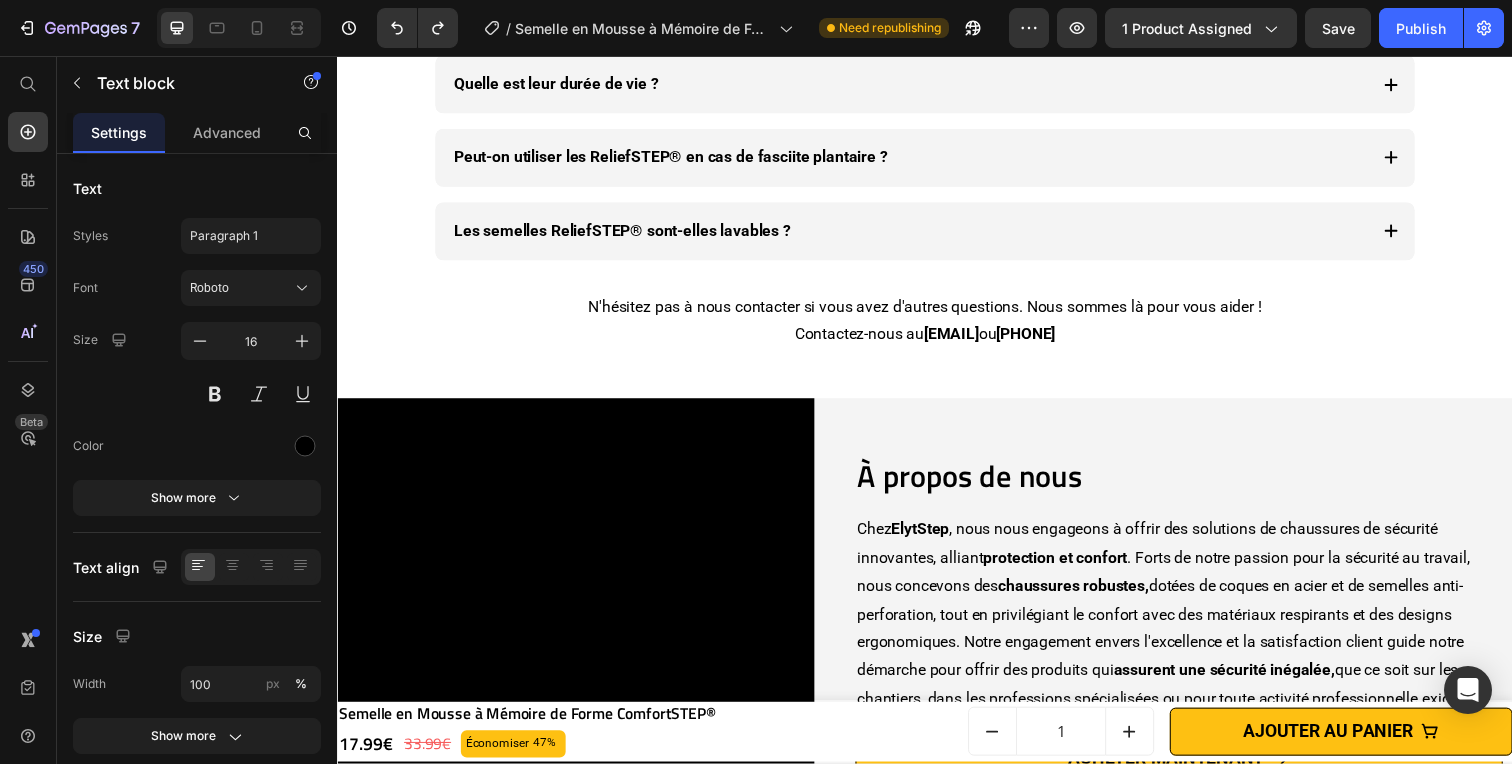 drag, startPoint x: 553, startPoint y: 223, endPoint x: 642, endPoint y: 230, distance: 89.27486 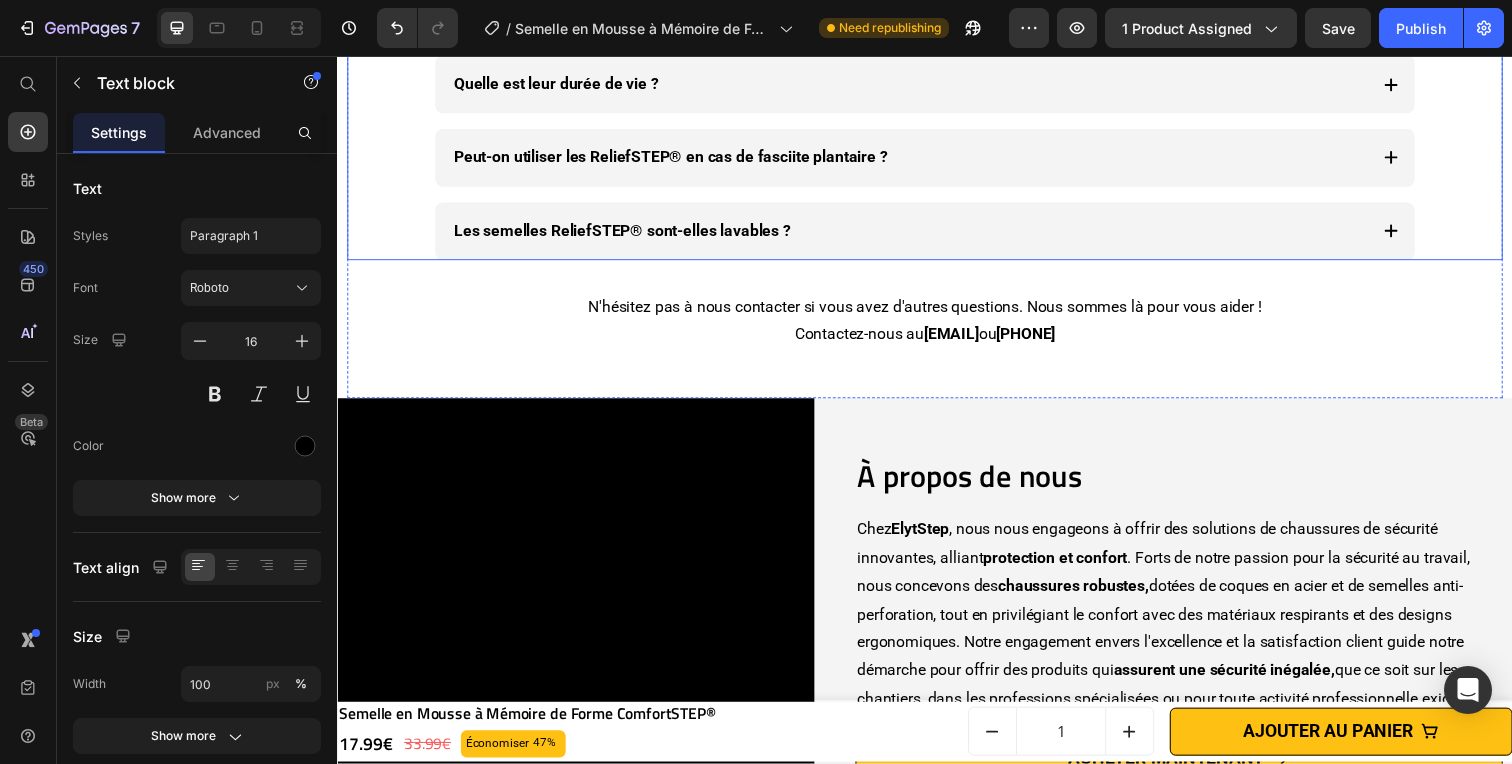 click on "À qui sont destinées les semelles ComfortSTEP® ?" at bounding box center (639, -304) 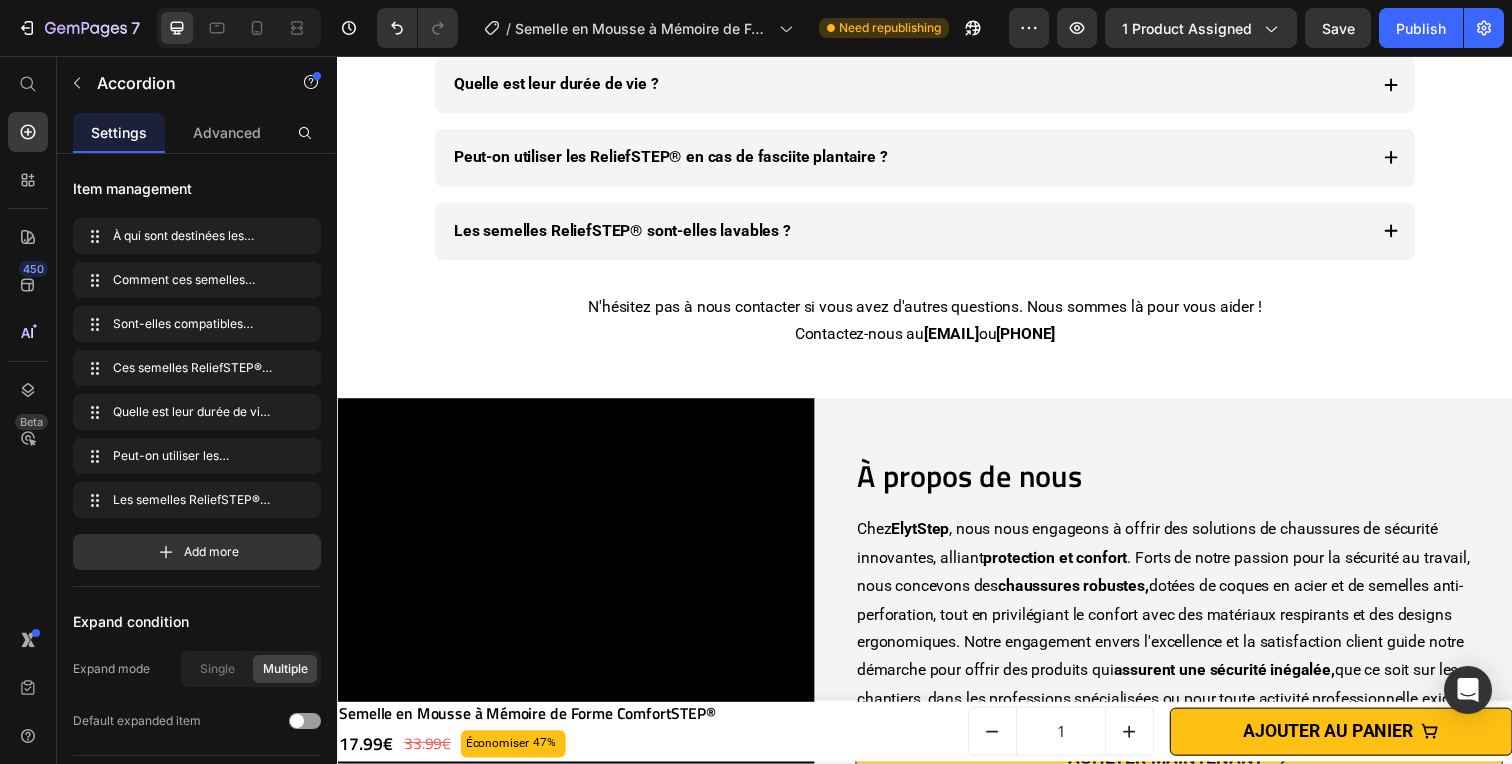 click on "À qui sont destinées les semelles ComfortSTEP® ?" at bounding box center (639, -304) 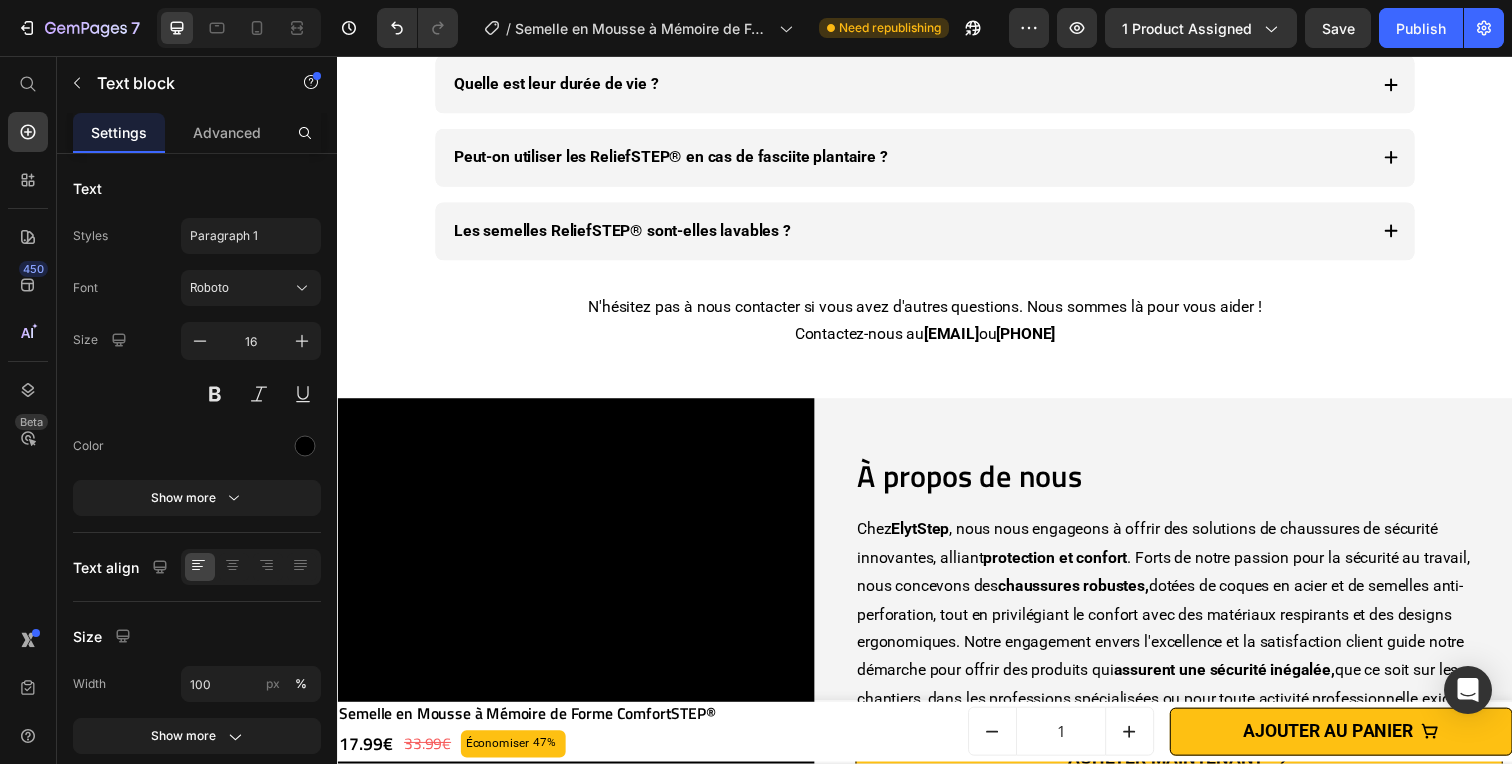 click on "Les semelles ComfortSTEP® sont conçues pour toute personne souffrant de douleurs au talon, d’une épine calcanéenne ou ayant besoin d’un soutien plantaire optimal." at bounding box center (937, -227) 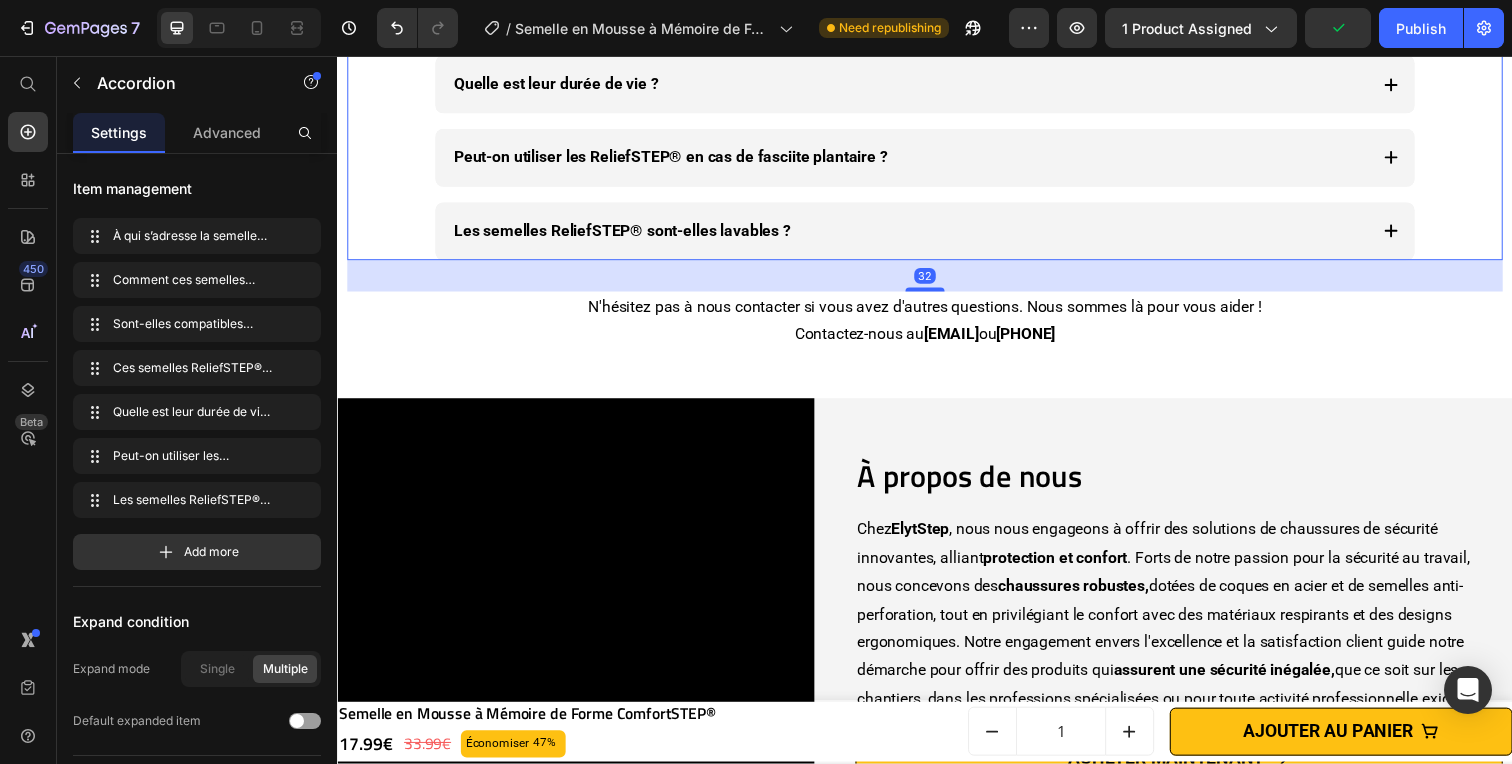click 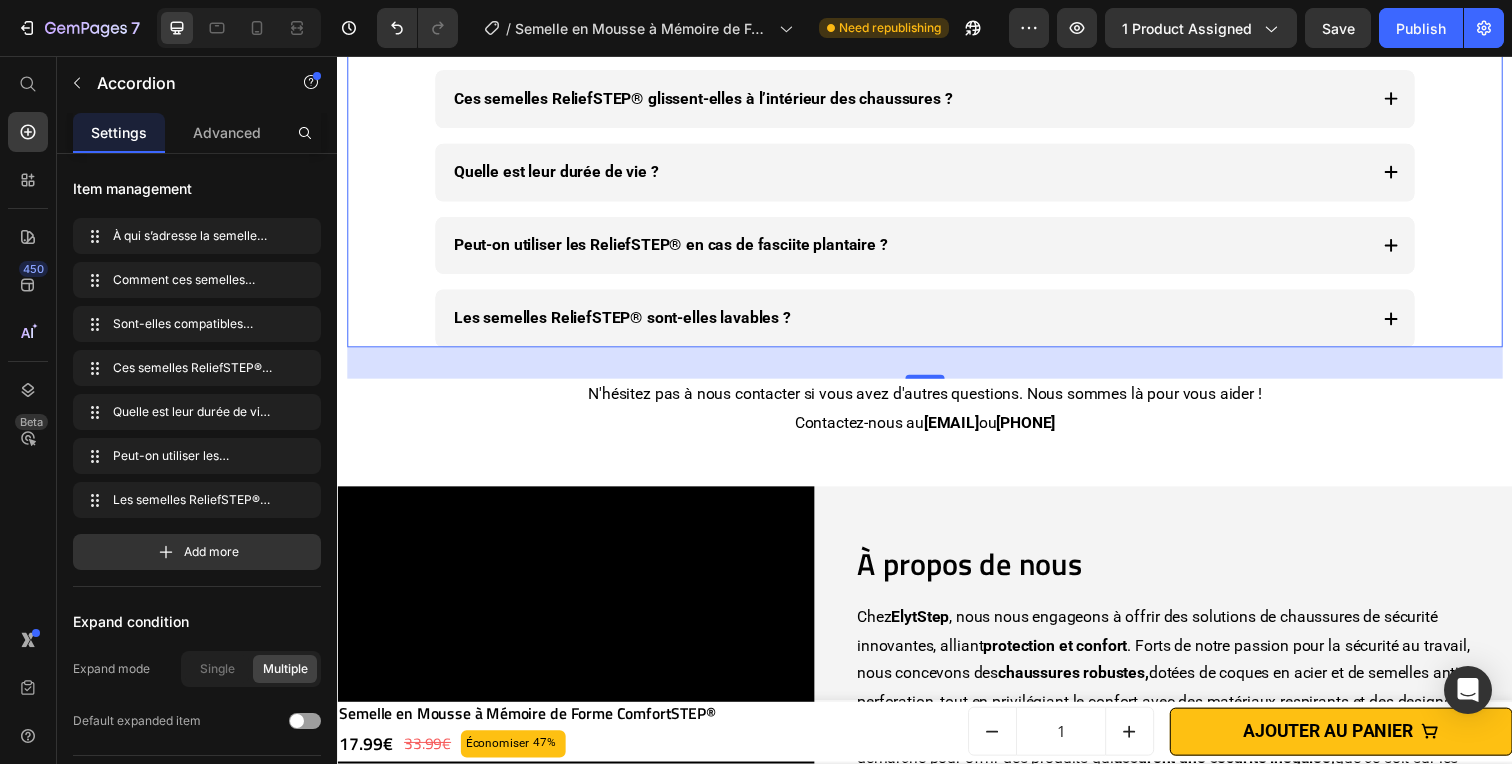 click on "Comment ces semelles soulagent-elles la douleur ?" at bounding box center [641, -139] 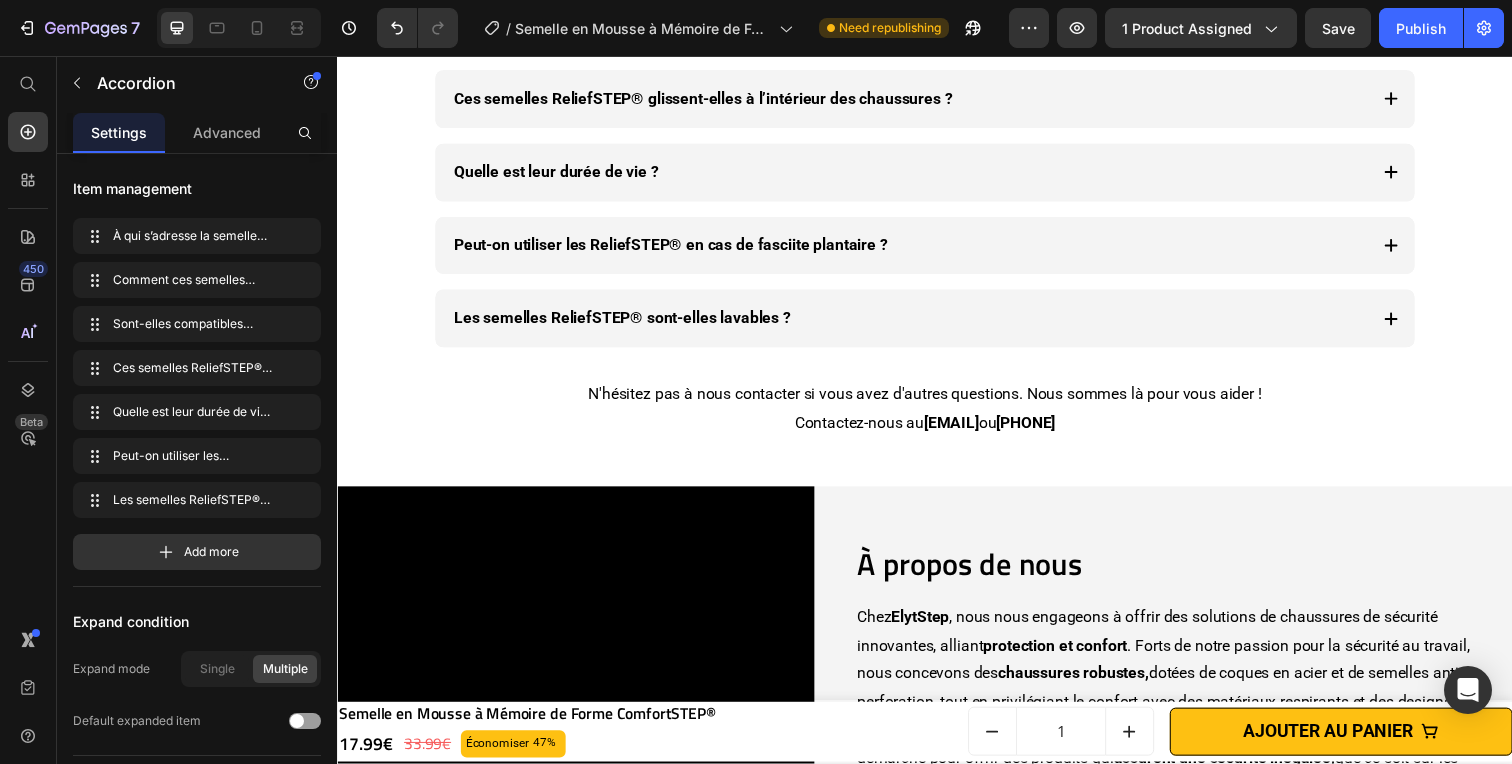 click on "Comment ces semelles soulagent-elles la douleur ?" at bounding box center [641, -139] 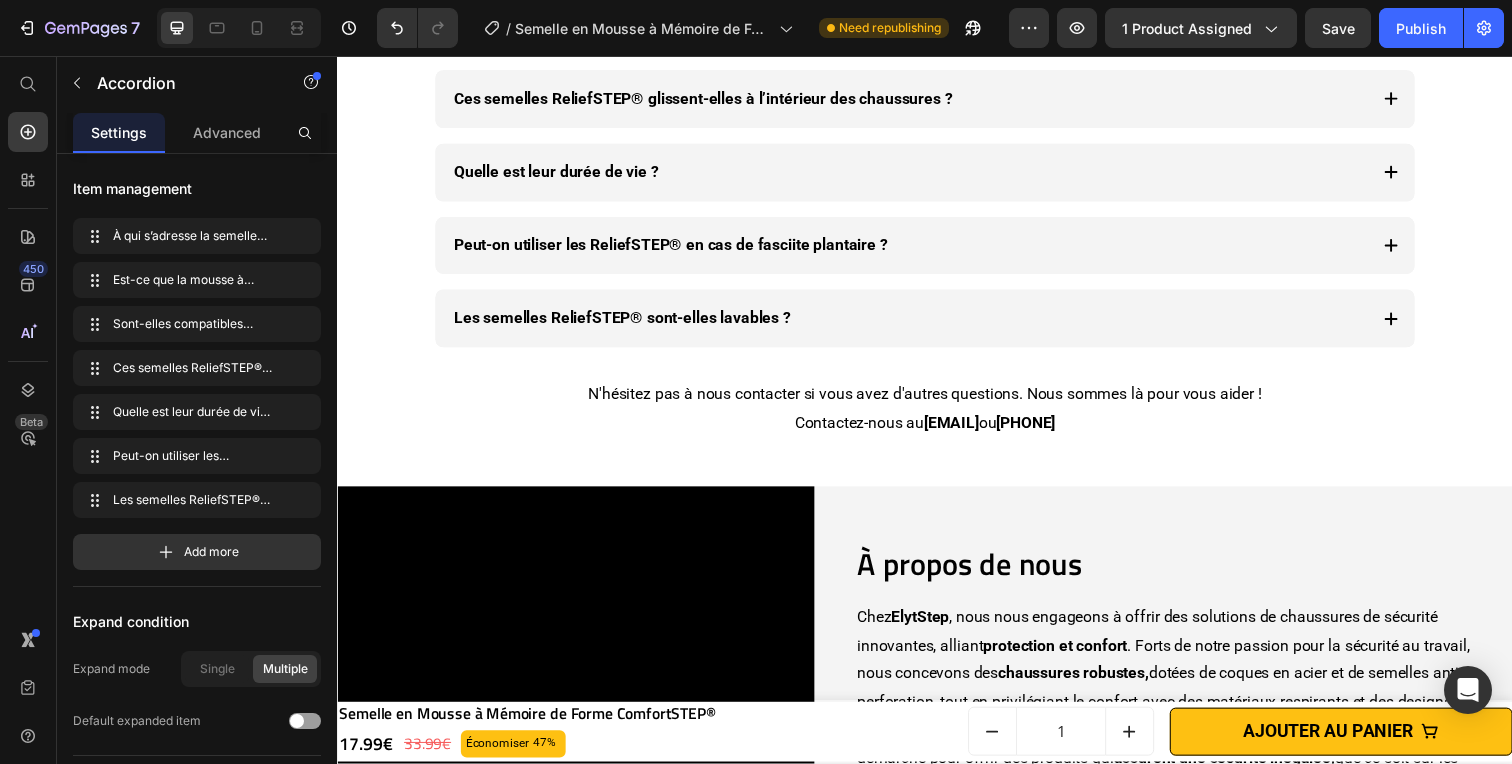 click on "Grâce à leur design ergonomique, elles répartissent la pression sur l’ensemble du pied, réduisent l’impact sur le talon et offrent un amorti renforcé qui absorbe les chocs, soulageant ainsi les douleurs plantaires." at bounding box center [937, -62] 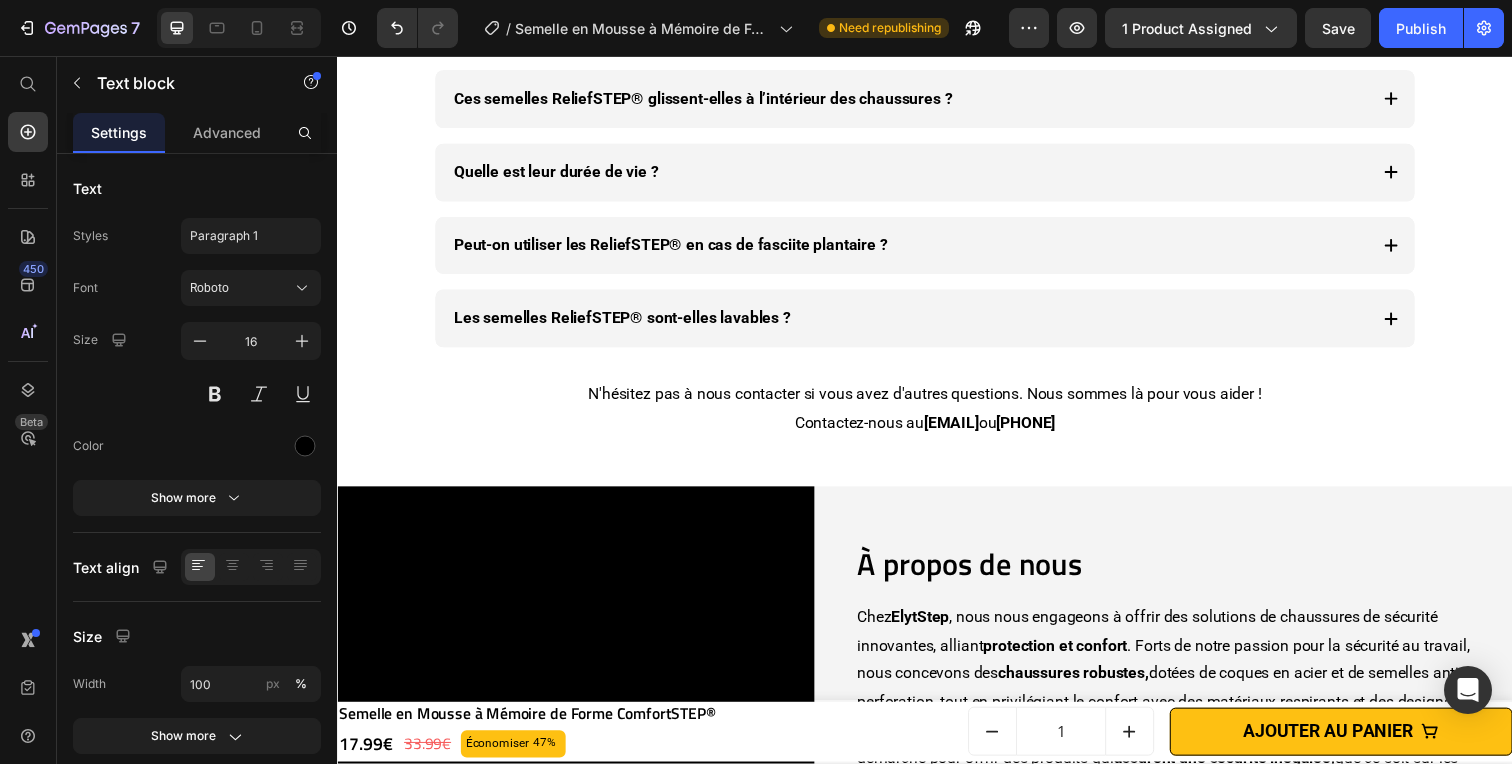click on "Grâce à leur design ergonomique, elles répartissent la pression sur l’ensemble du pied, réduisent l’impact sur le talon et offrent un amorti renforcé qui absorbe les chocs, soulageant ainsi les douleurs plantaires." at bounding box center (937, -62) 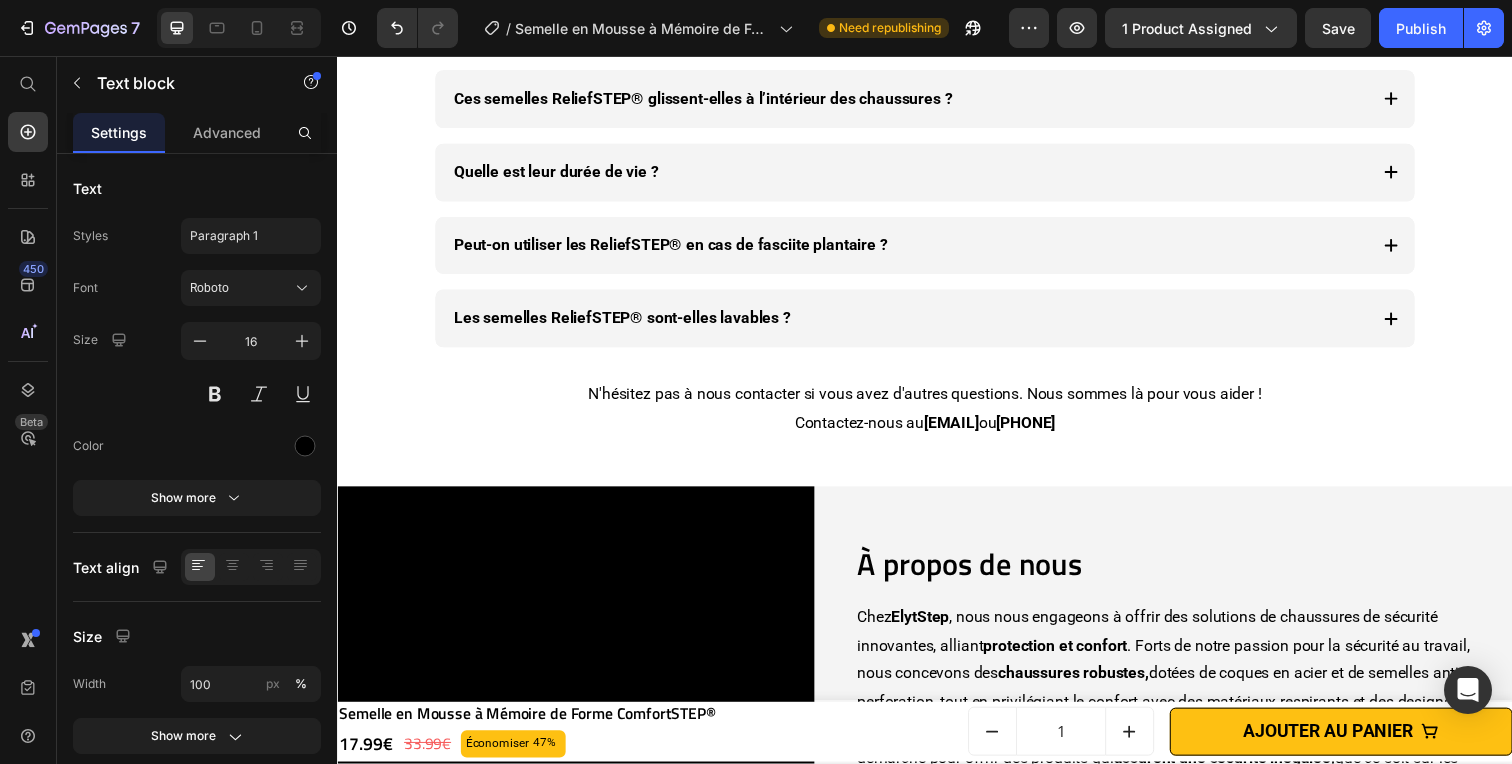 click on "Grâce à leur design ergonomique, elles répartissent la pression sur l’ensemble du pied, réduisent l’impact sur le talon et offrent un amorti renforcé qui absorbe les chocs, soulageant ainsi les douleurs plantaires." at bounding box center (937, -62) 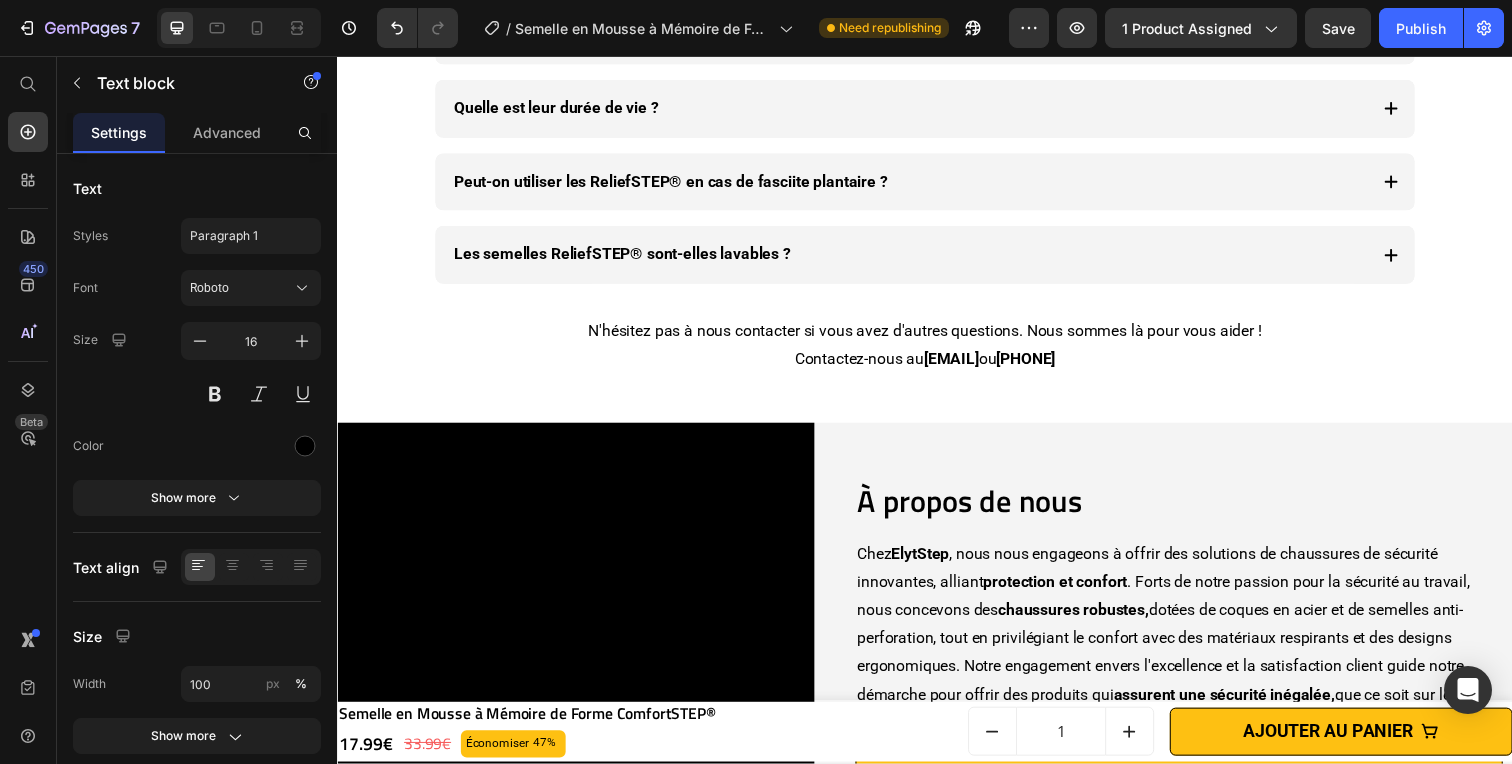 scroll, scrollTop: 8507, scrollLeft: 0, axis: vertical 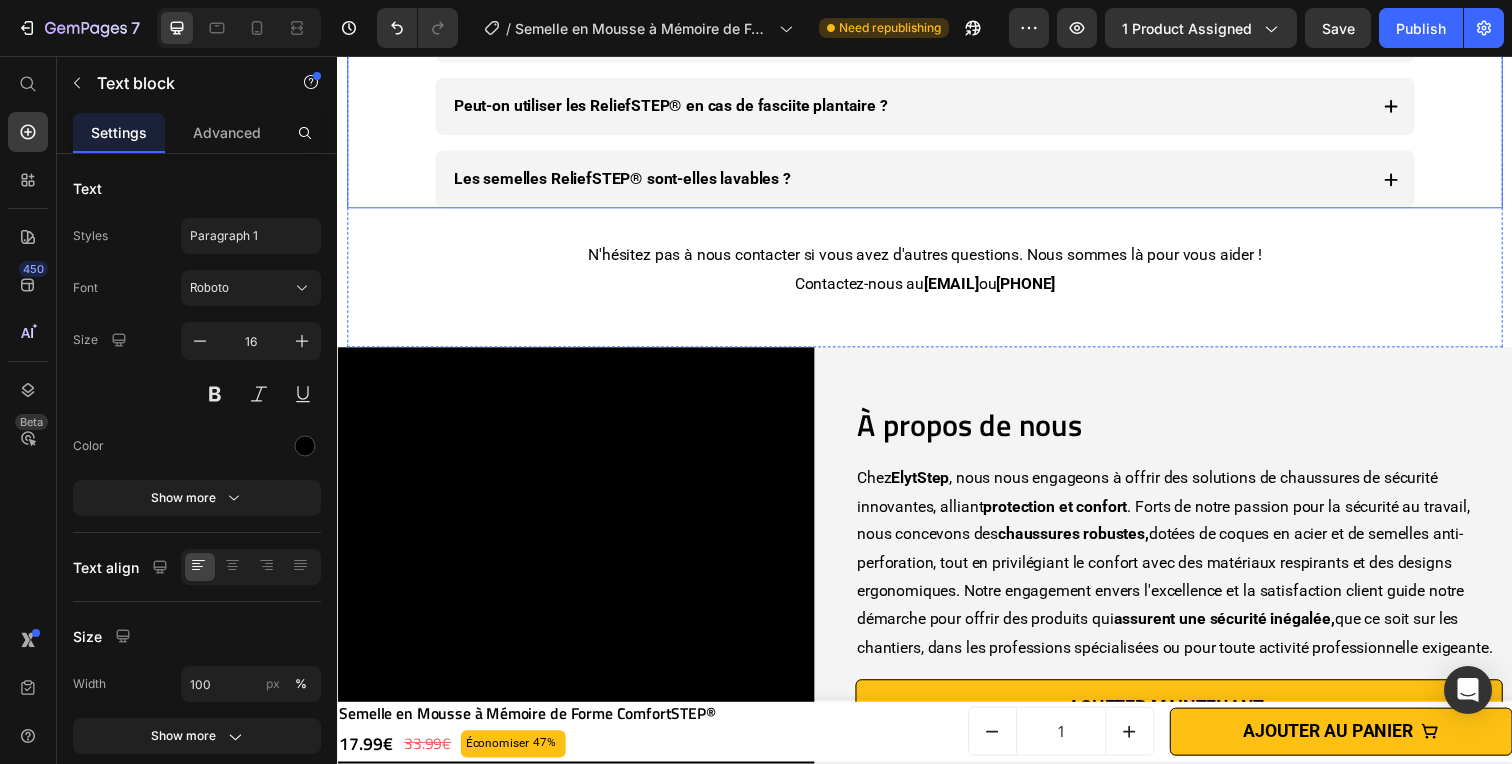click on "Sont-elles compatibles avec toutes les chaussures ?" at bounding box center (644, -117) 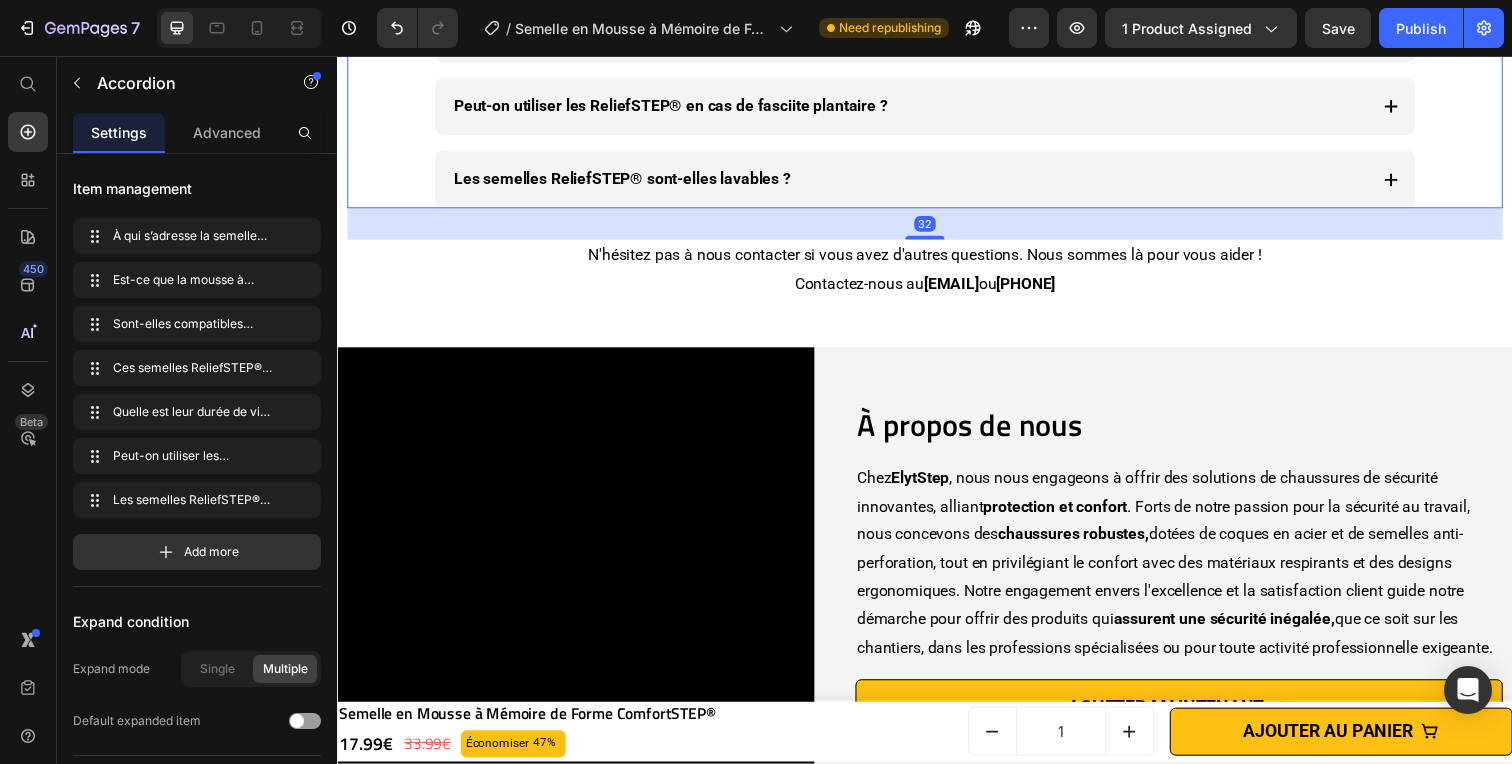 click on "Sont-elles compatibles avec toutes les chaussures ?" at bounding box center (644, -117) 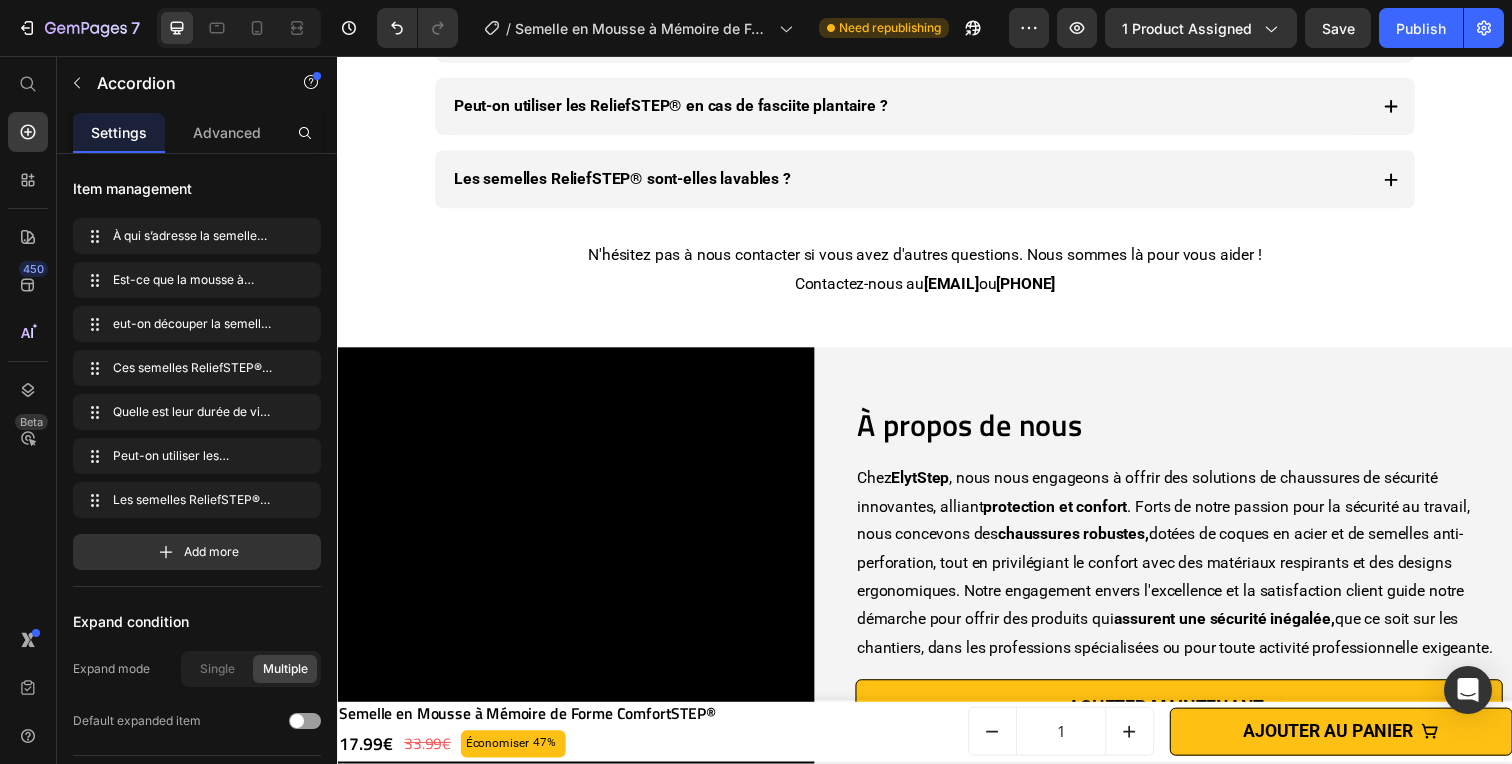 click 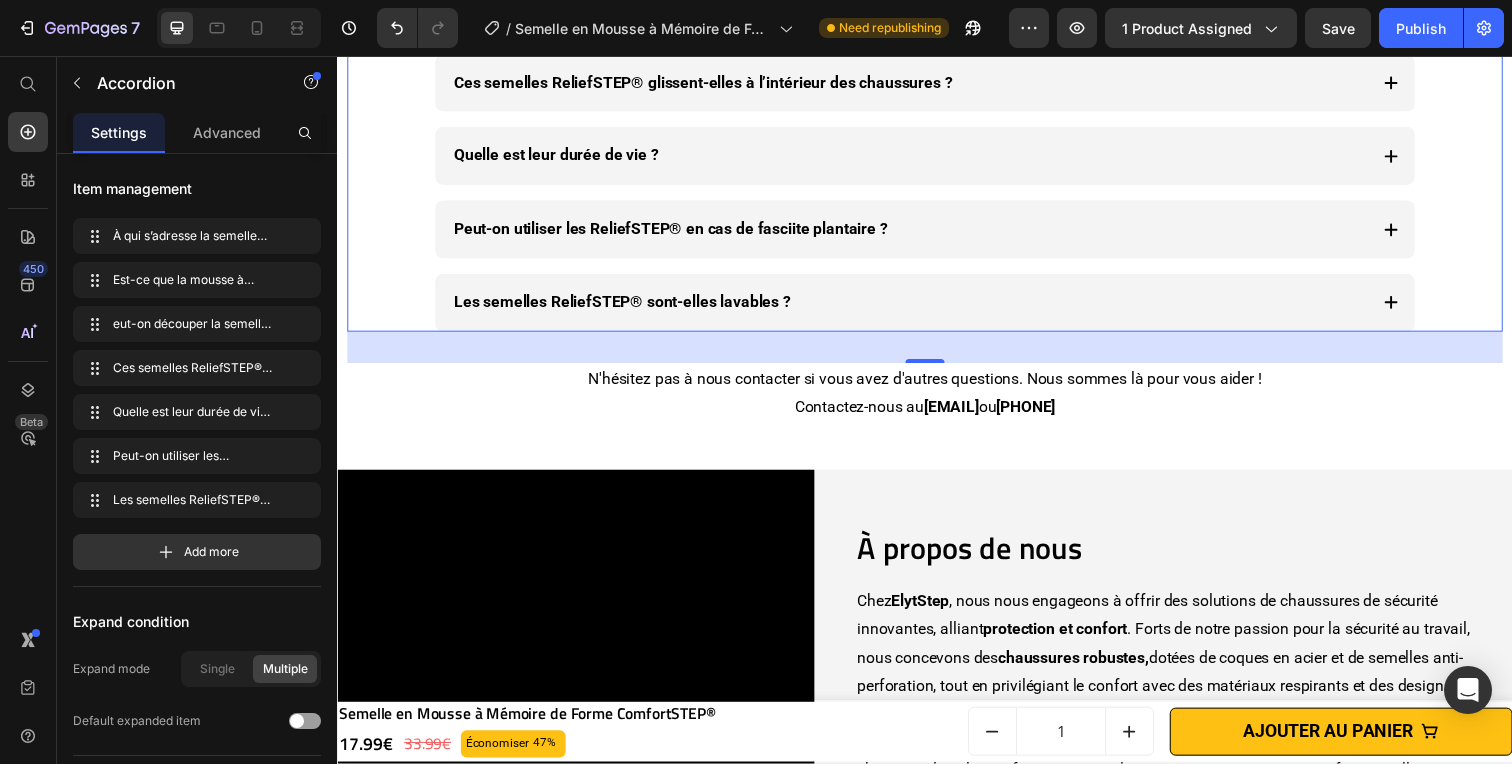 scroll, scrollTop: 8478, scrollLeft: 0, axis: vertical 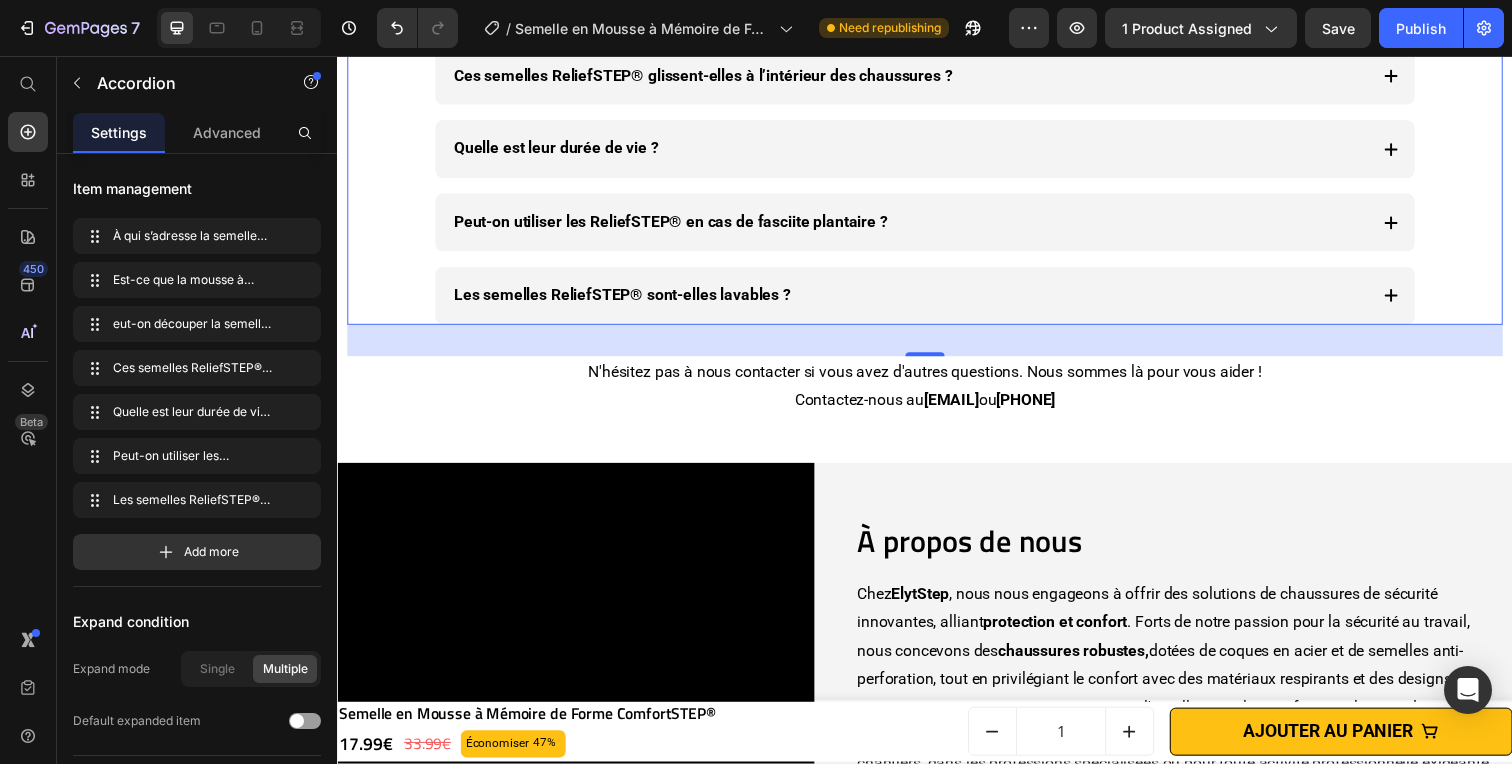 click on "Est-ce que la mousse à mémoire de forme garde sa forme ?" at bounding box center (672, -252) 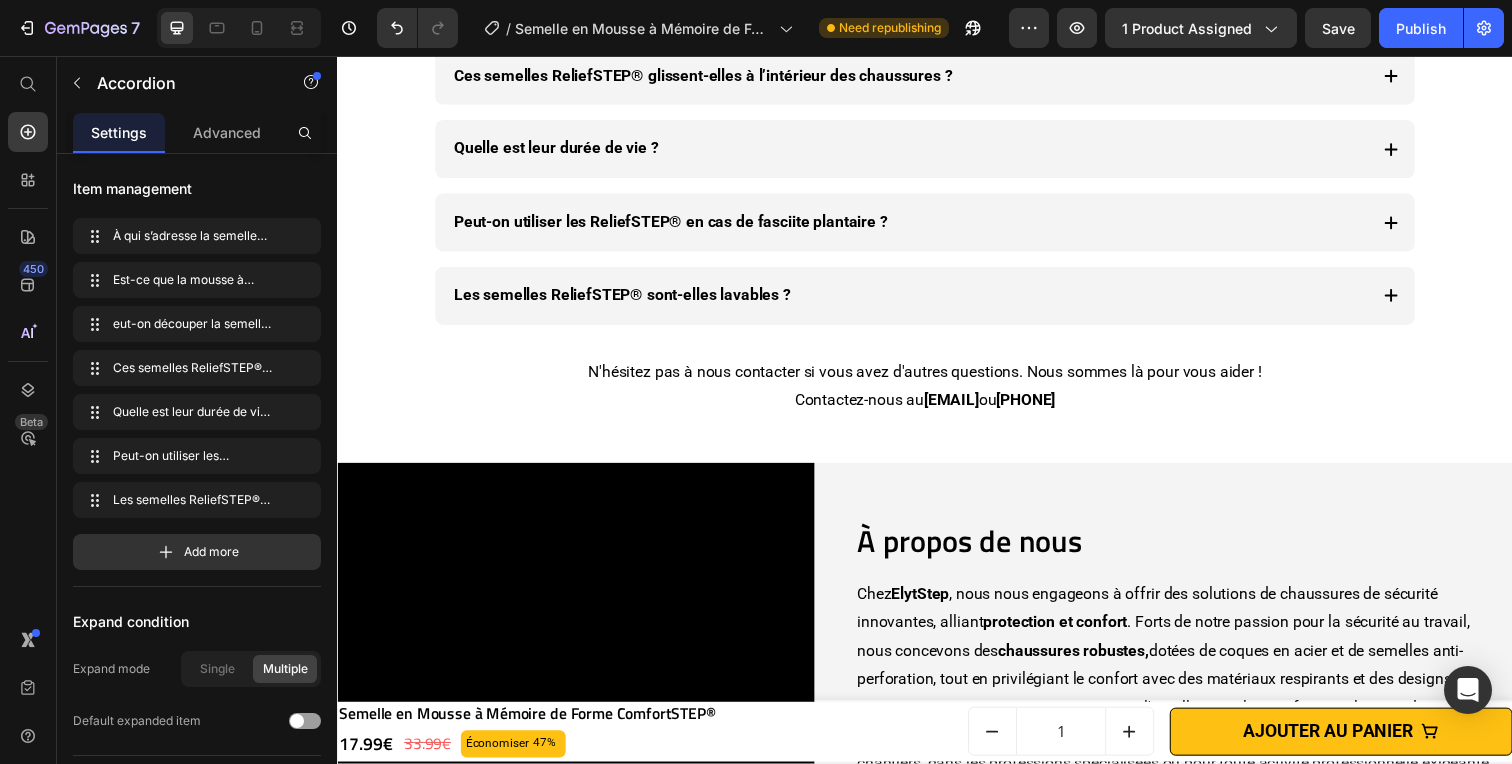 click on "Est-ce que la mousse à mémoire de forme garde sa forme ?" at bounding box center (672, -252) 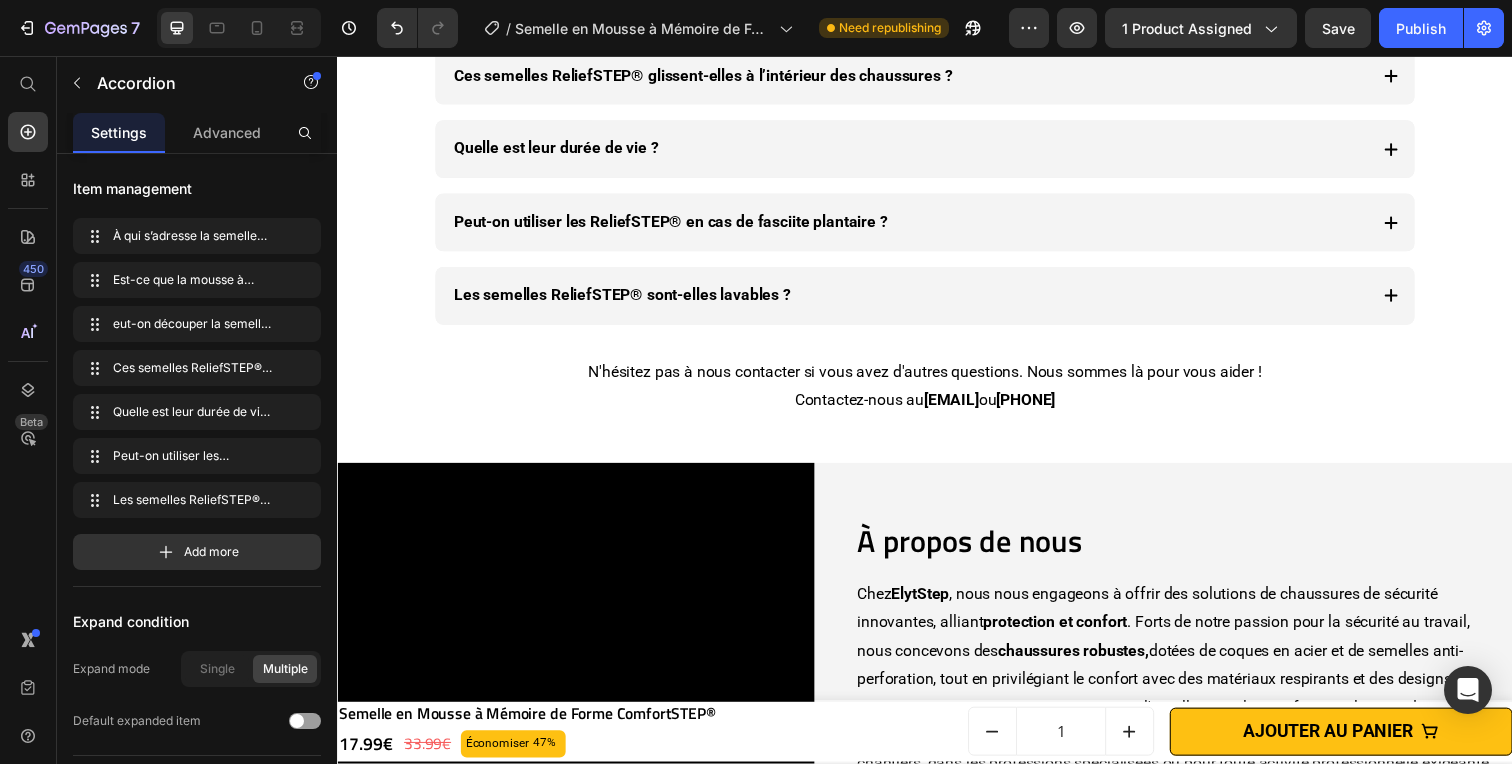 click on "Est-ce que la mousse à mémoire de forme garde sa forme ?" at bounding box center (672, -252) 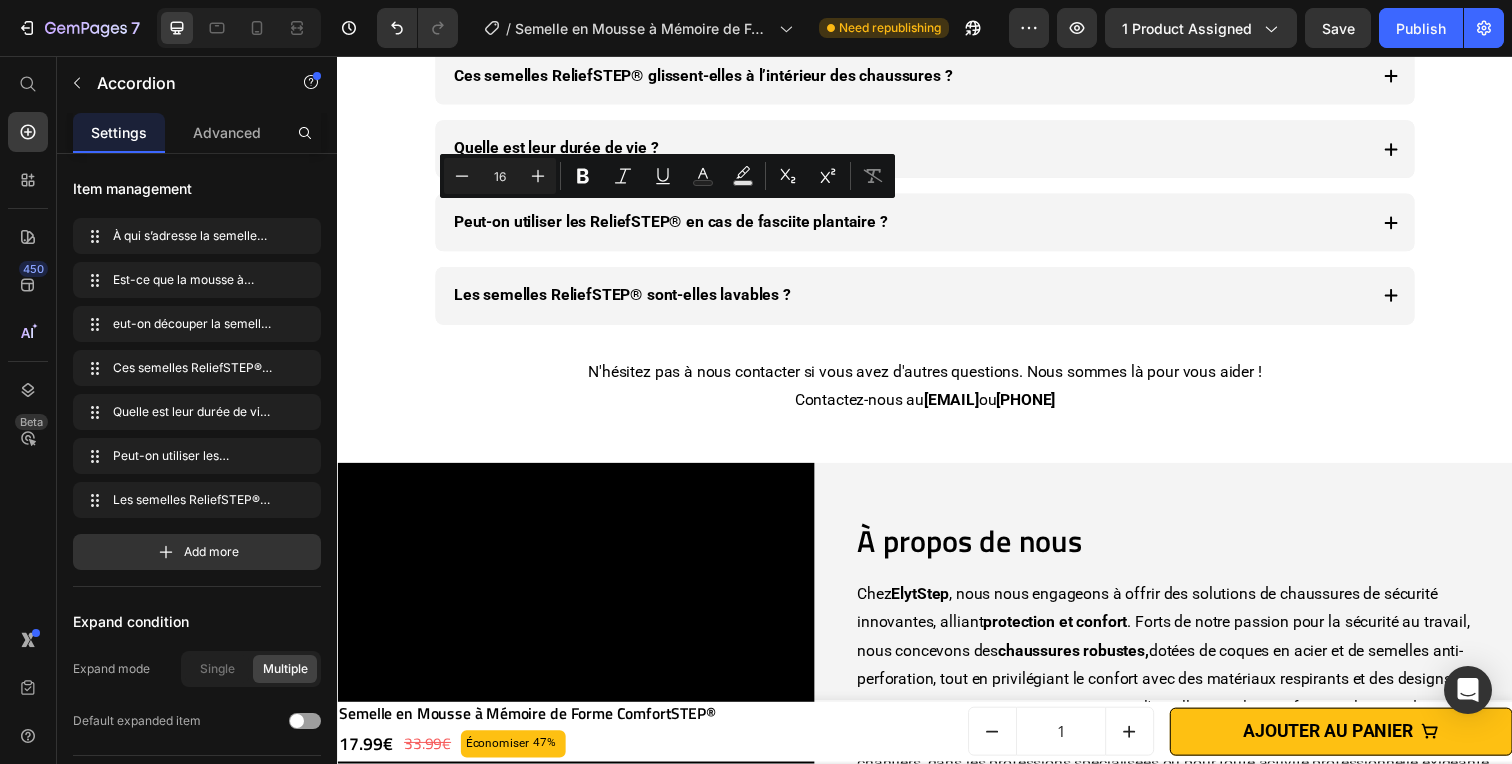 copy on "Est-ce que la mousse à mémoire de forme garde sa forme ?" 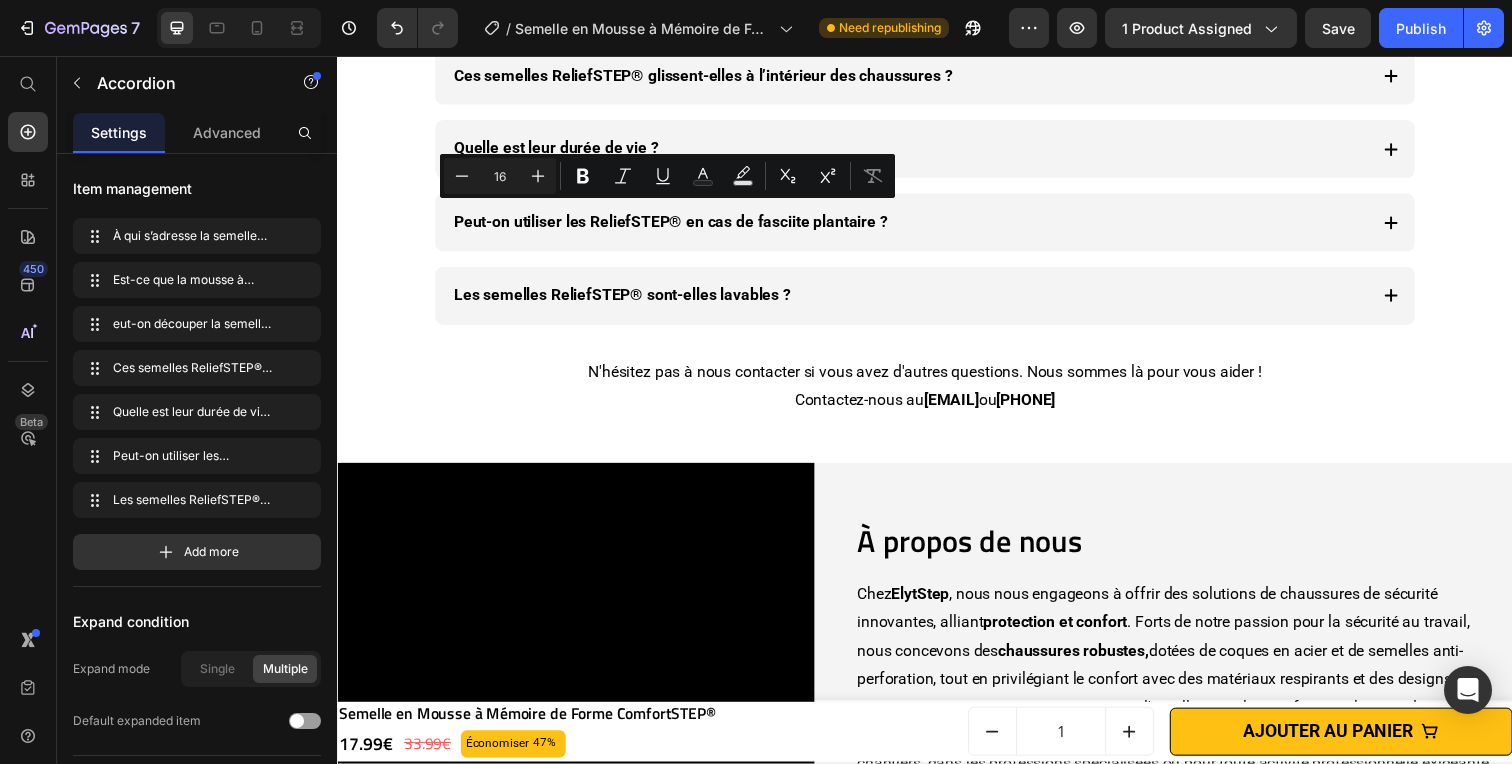 click on "eut-on découper la semelle ComfortSTEP® ?" at bounding box center [618, -88] 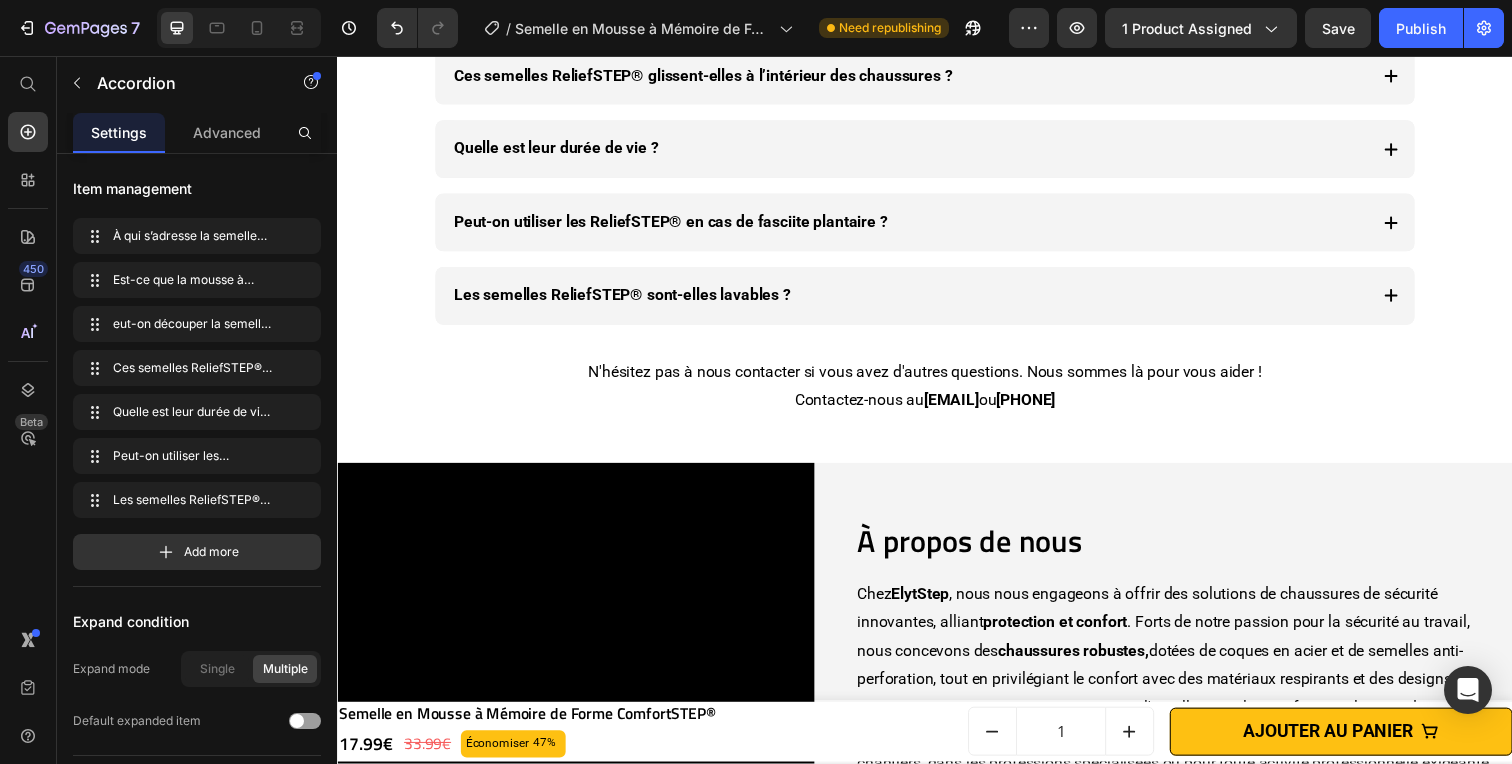 click on "eut-on découper la semelle ComfortSTEP® ?" at bounding box center (618, -88) 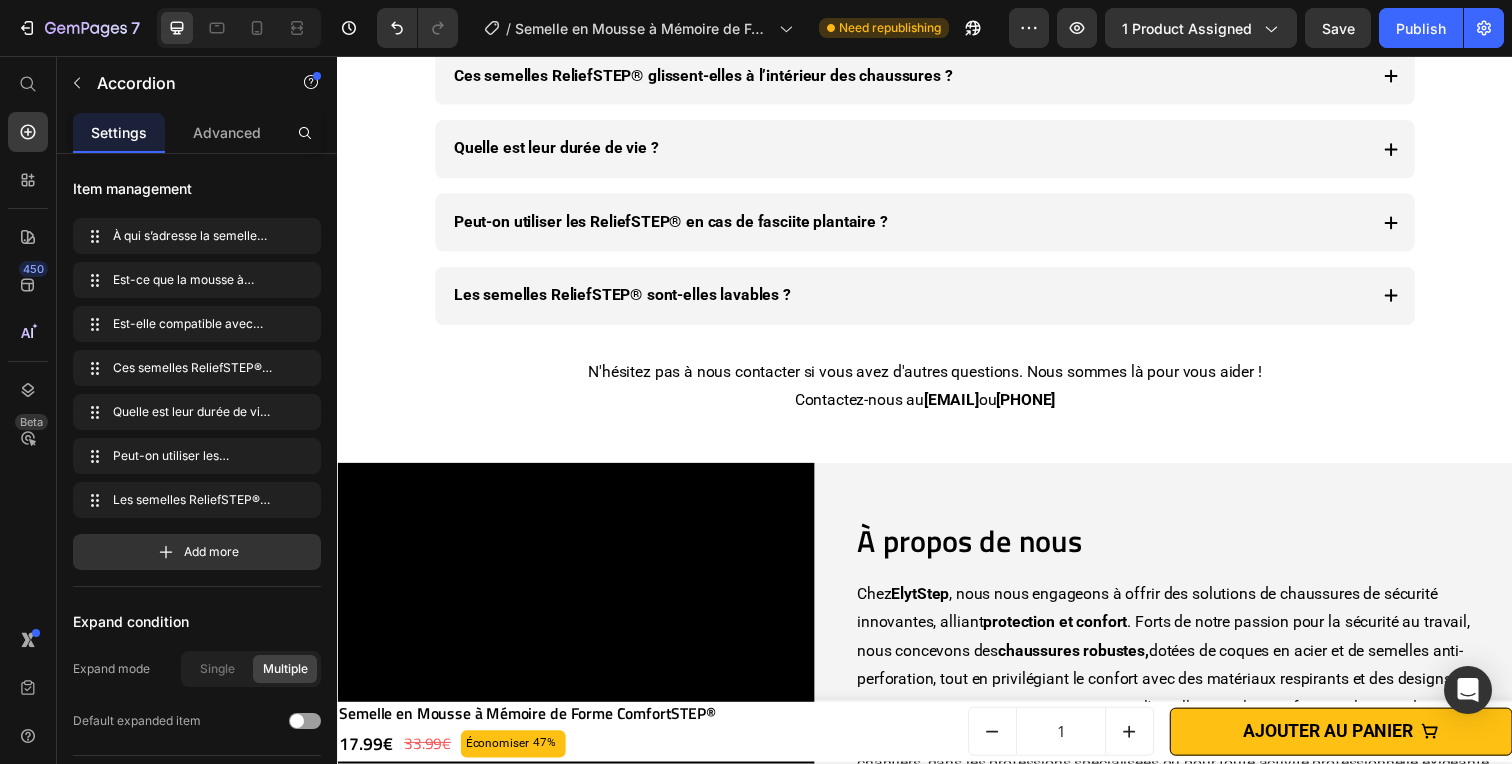 click on "Oui, les semelles ReliefSTEP® sont conçues pour s’adapter à la plupart des chaussures : baskets, chaussures de ville, bottes et même certaines sandales. Text block   0" at bounding box center (937, -11) 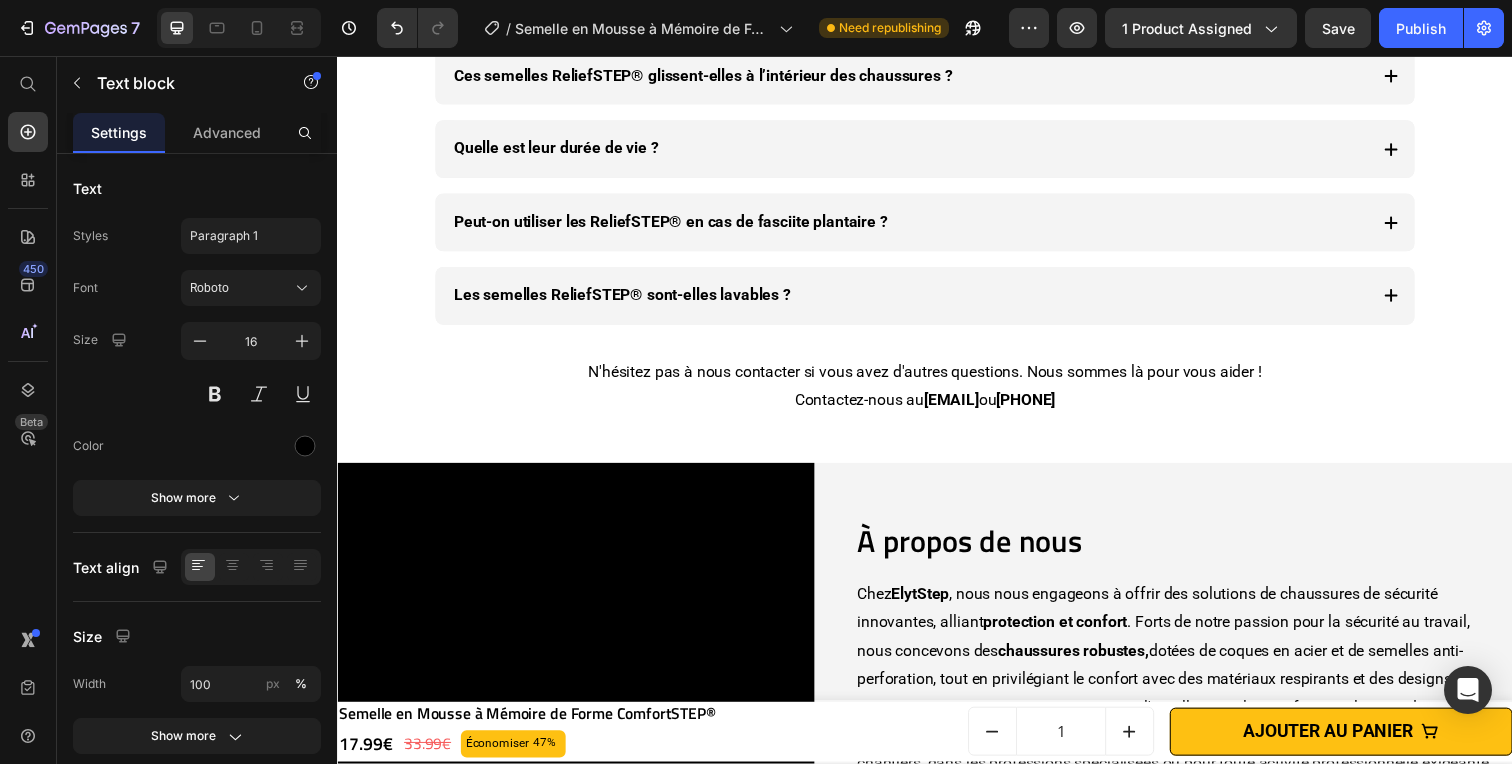click on "Text block" at bounding box center (511, -22) 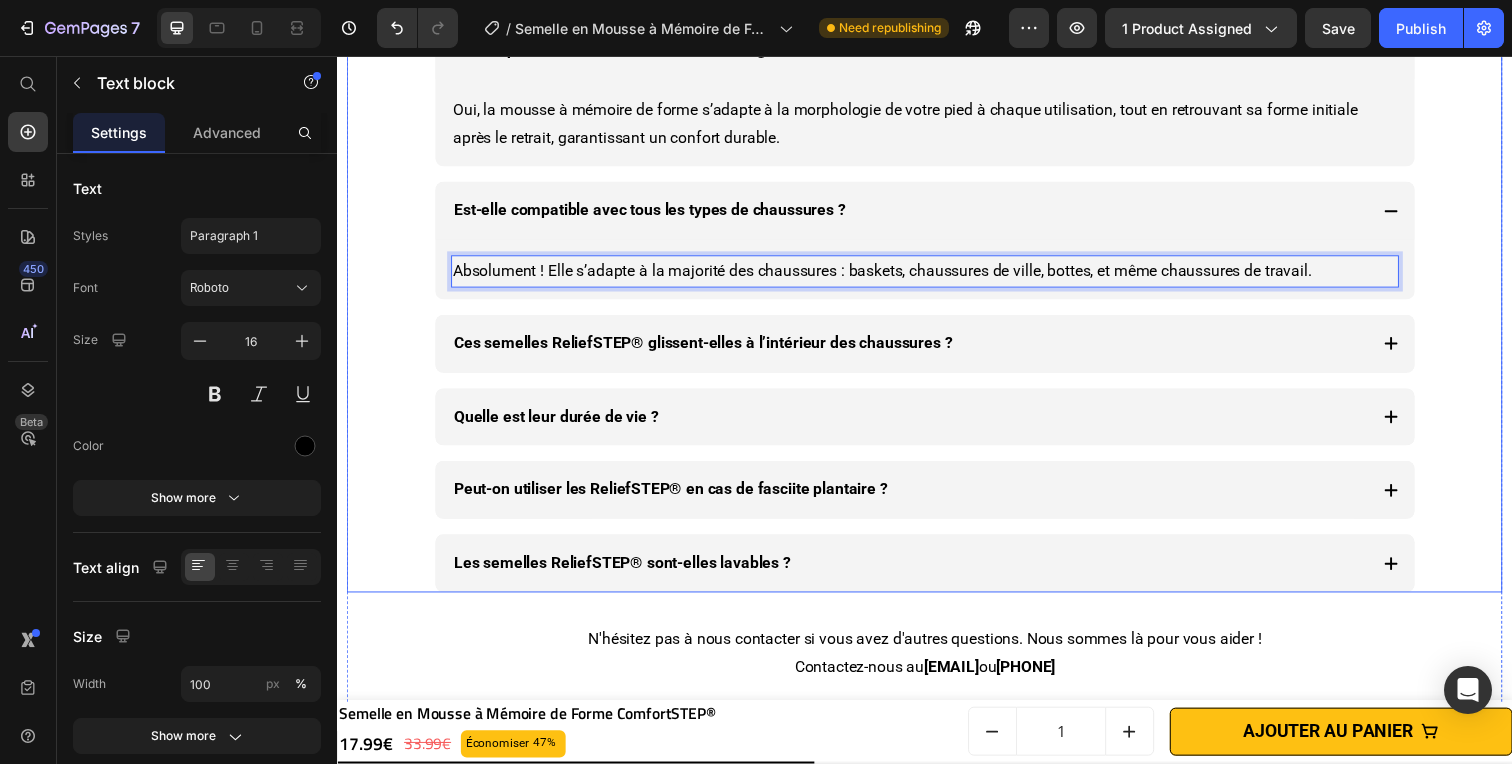 scroll, scrollTop: 8678, scrollLeft: 0, axis: vertical 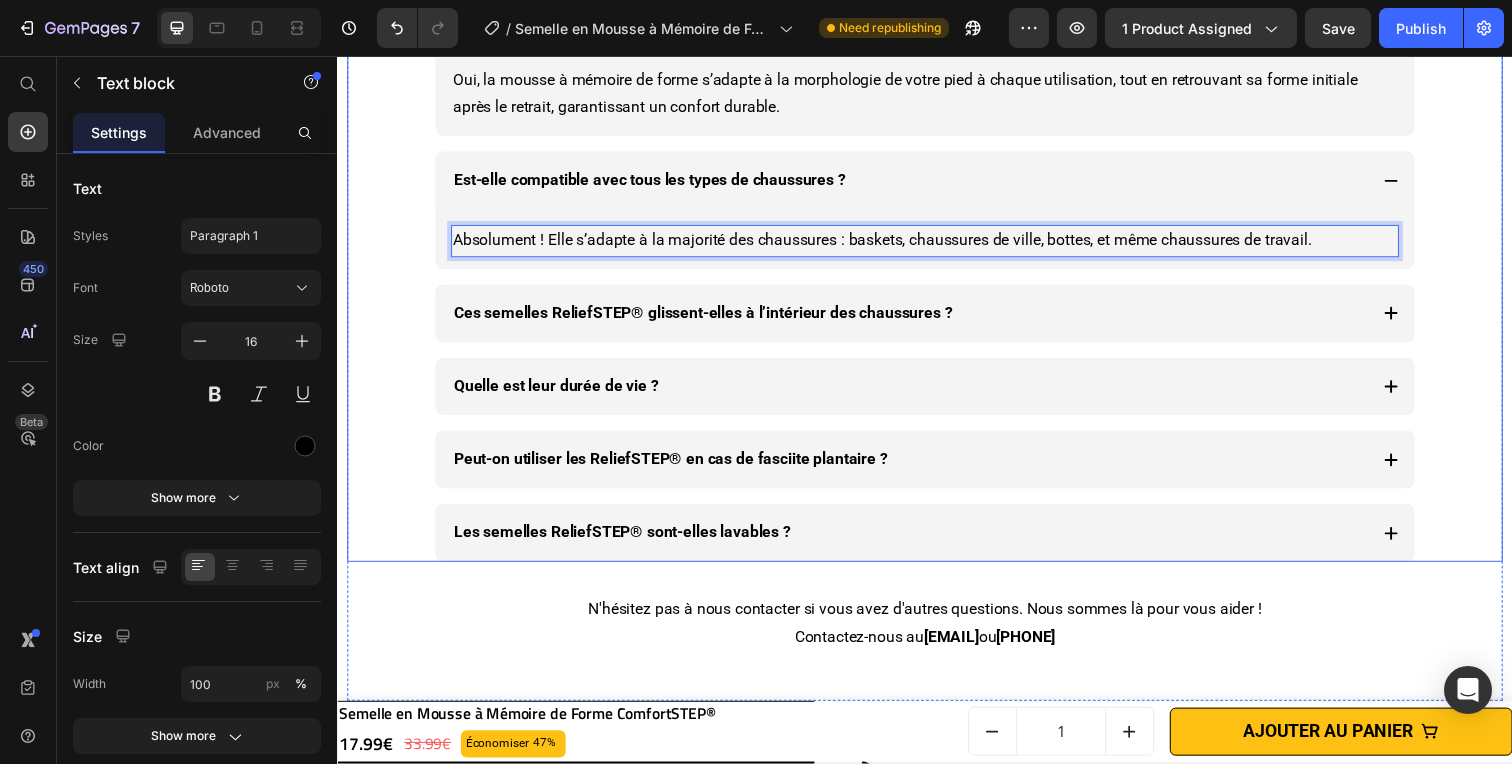 click on "Ces semelles ReliefSTEP® glissent-elles à l’intérieur des chaussures ?" at bounding box center [710, 319] 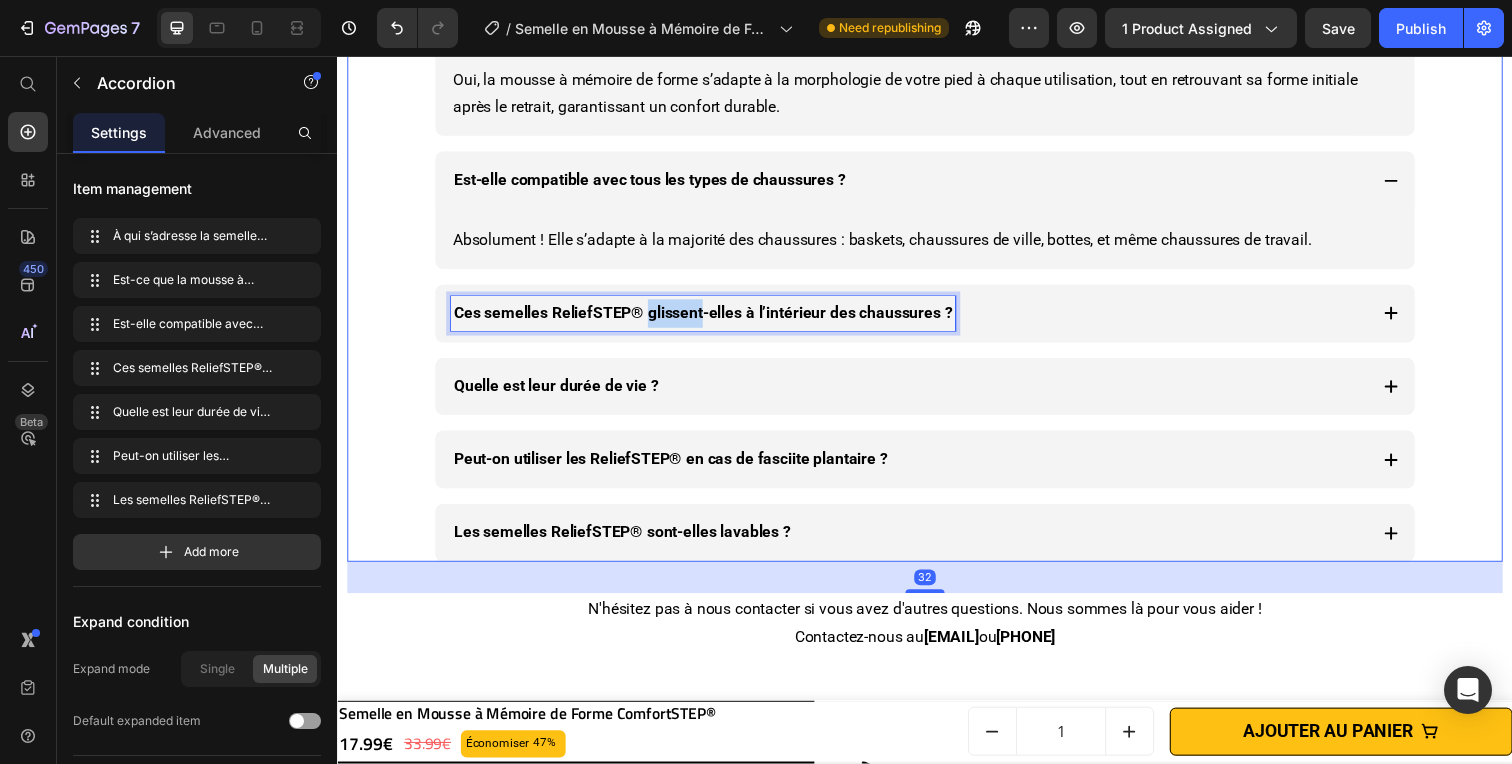 click on "Ces semelles ReliefSTEP® glissent-elles à l’intérieur des chaussures ?" at bounding box center (710, 319) 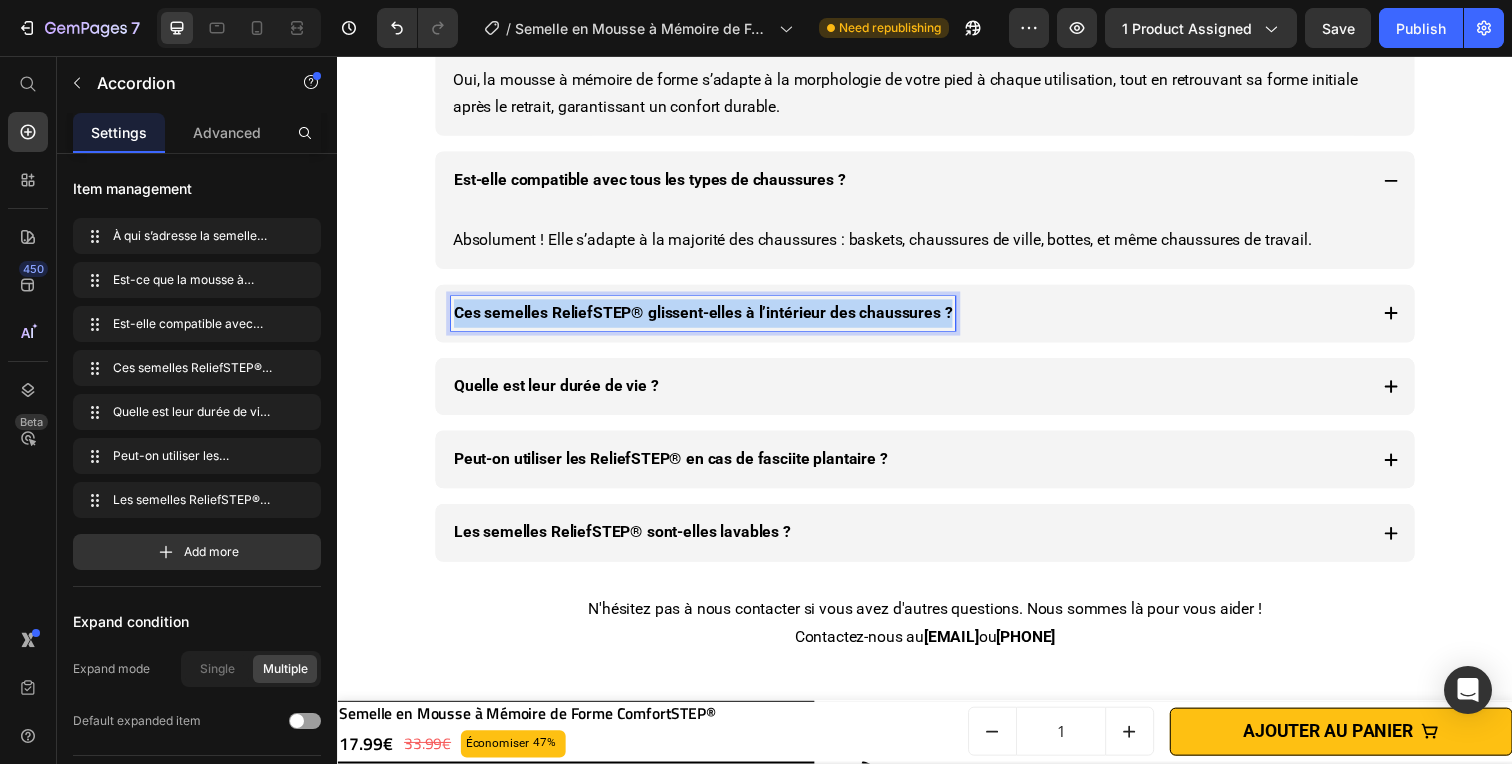 click on "Ces semelles ReliefSTEP® glissent-elles à l’intérieur des chaussures ?" at bounding box center (710, 319) 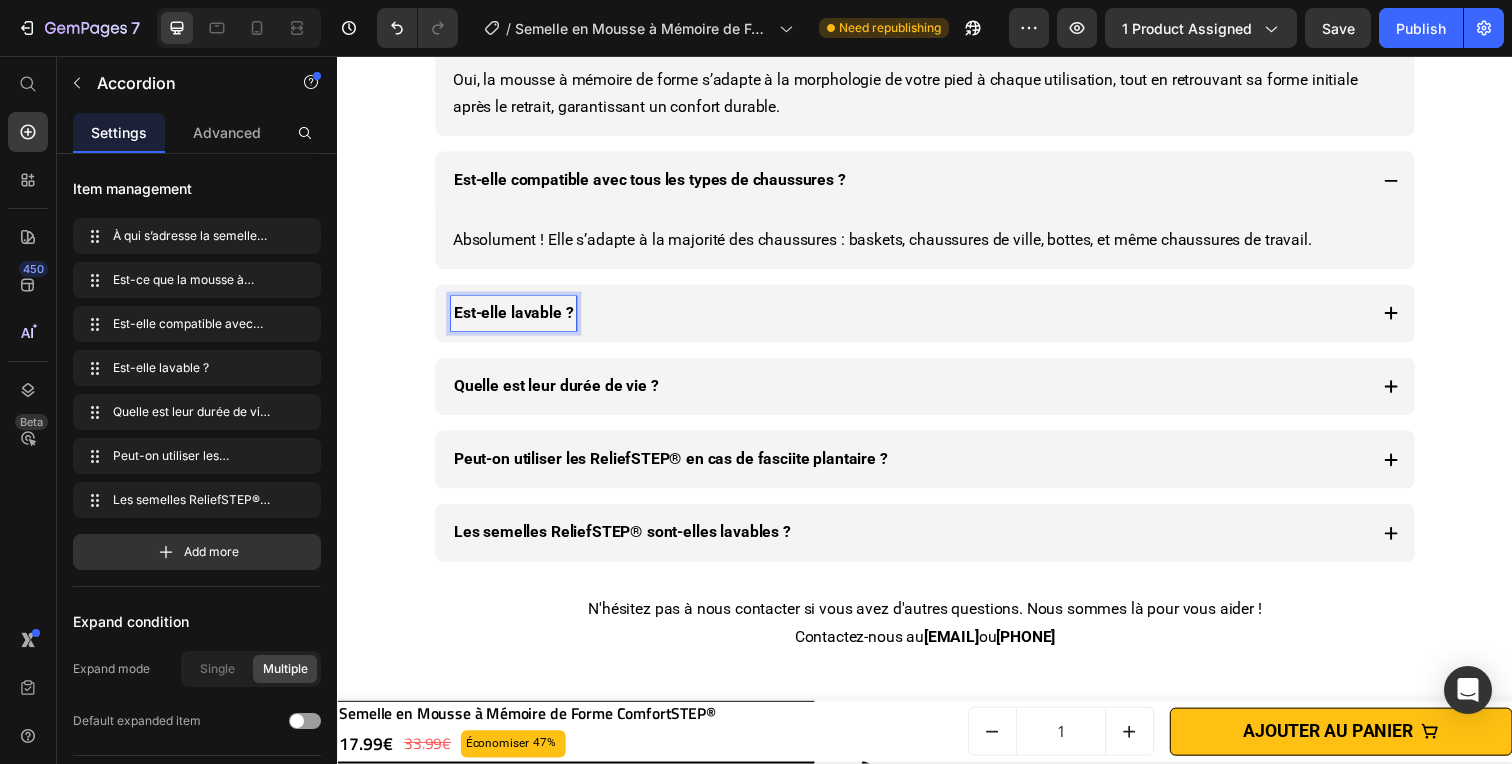 click on "Est-elle lavable ?" at bounding box center [937, 319] 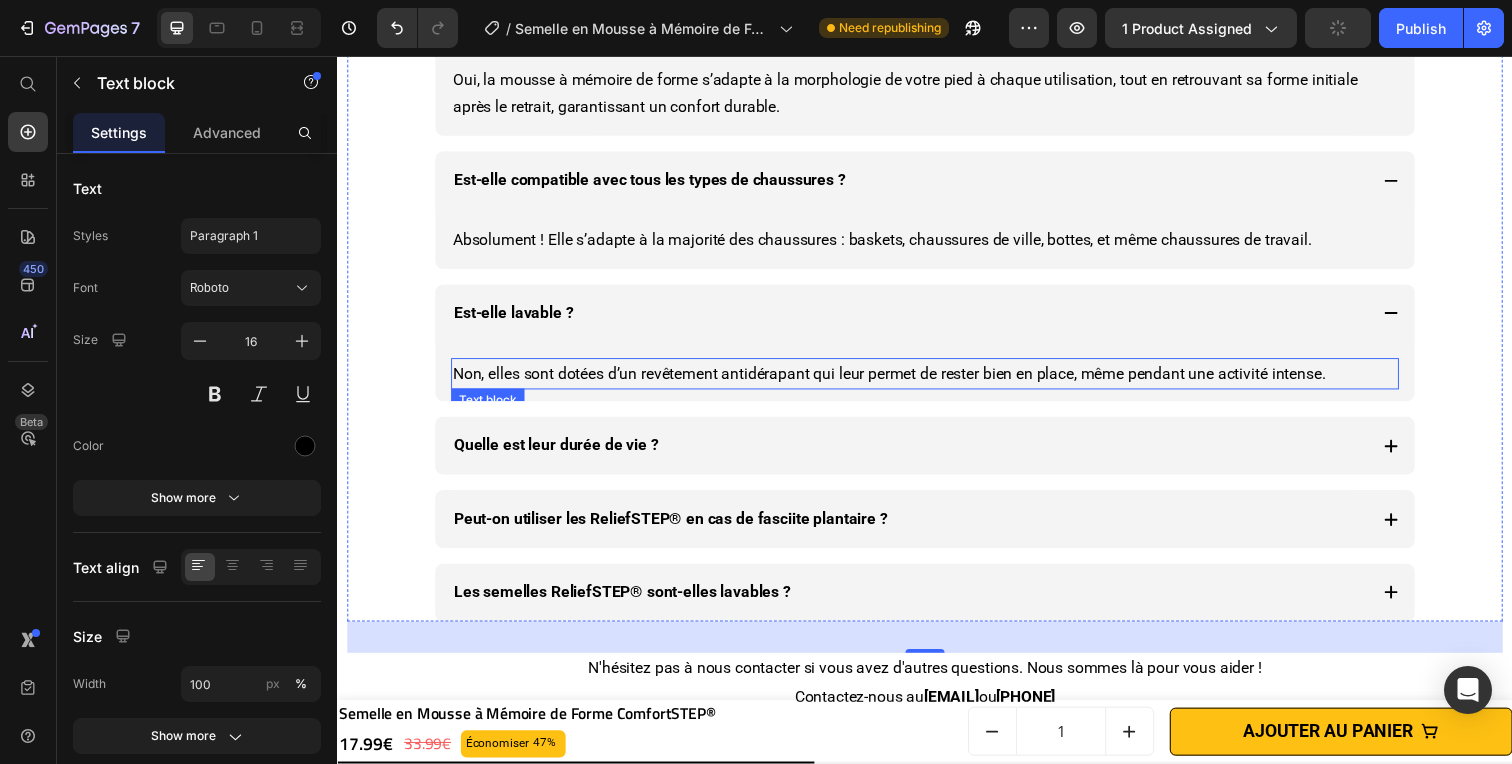 click on "Non, elles sont dotées d’un revêtement antidérapant qui leur permet de rester bien en place, même pendant une activité intense." at bounding box center [937, 381] 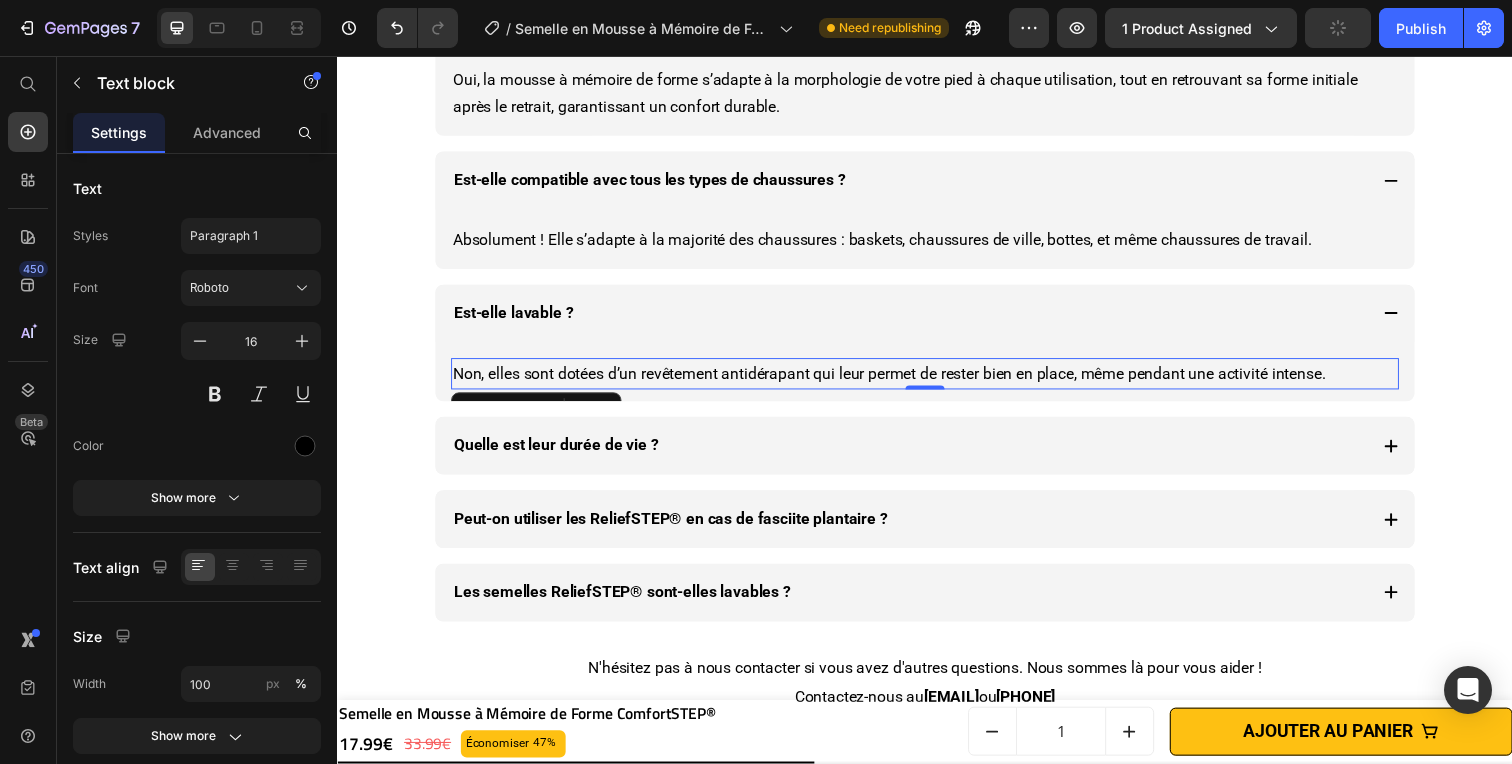 click on "Non, elles sont dotées d’un revêtement antidérapant qui leur permet de rester bien en place, même pendant une activité intense." at bounding box center (937, 381) 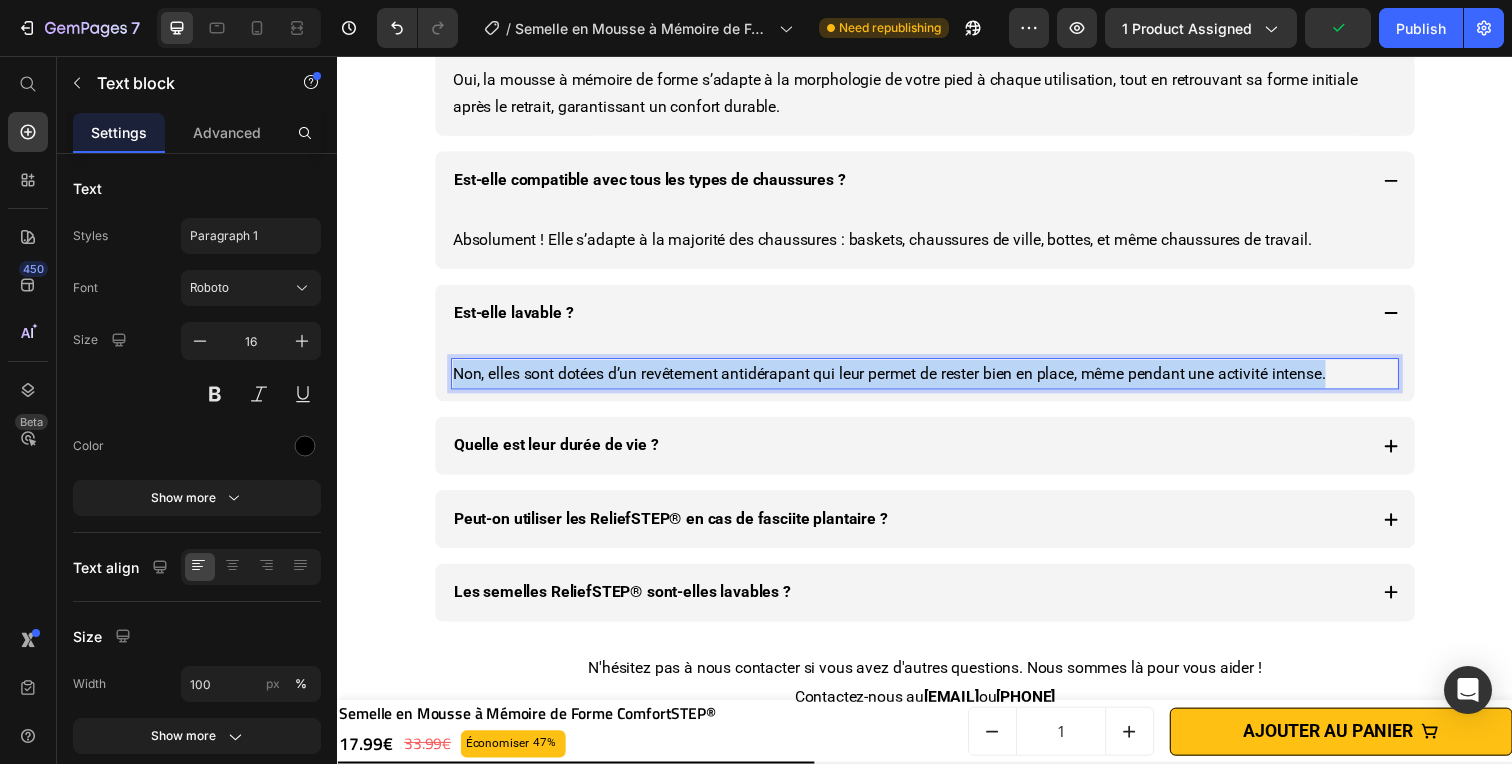 click on "Non, elles sont dotées d’un revêtement antidérapant qui leur permet de rester bien en place, même pendant une activité intense." at bounding box center (937, 381) 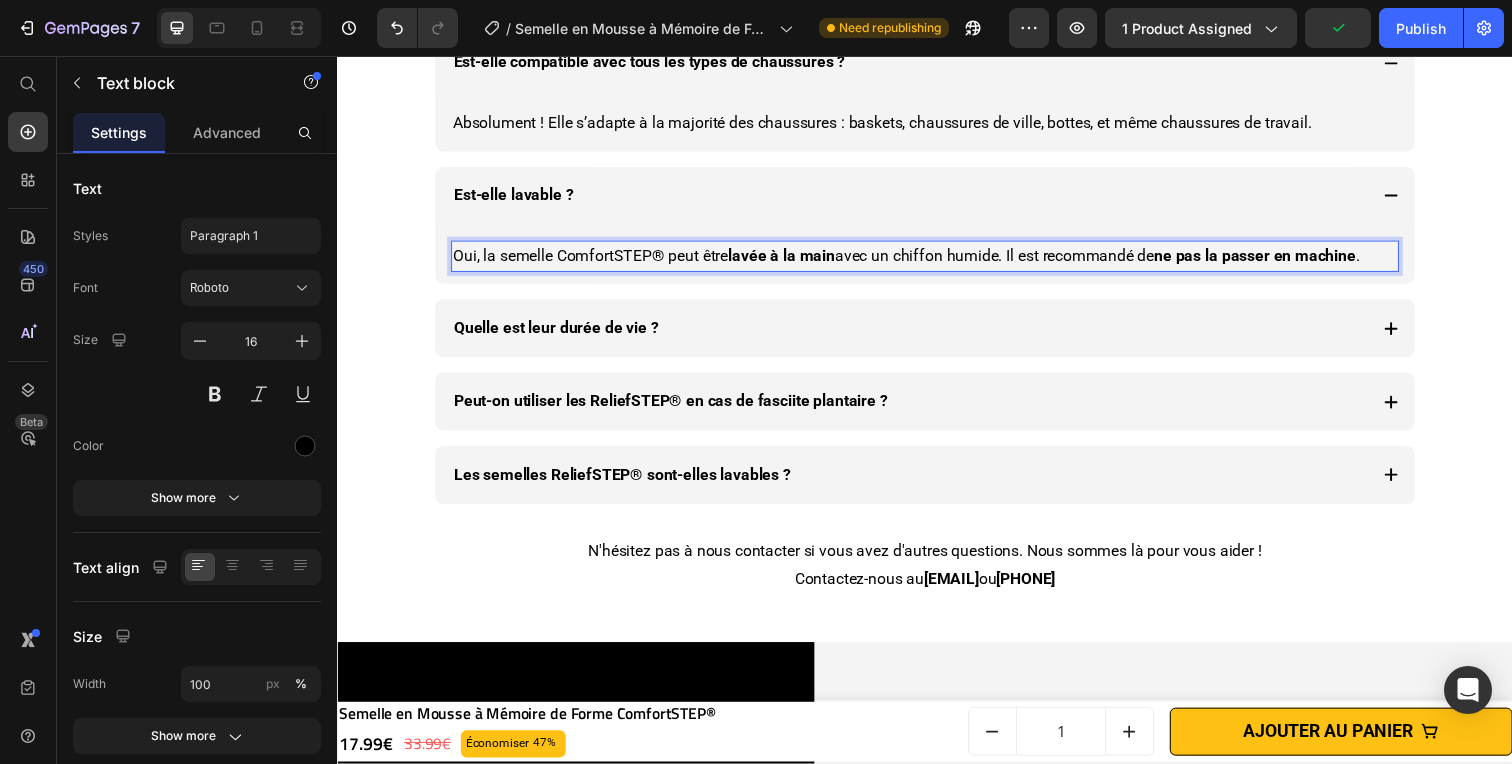 scroll, scrollTop: 8809, scrollLeft: 0, axis: vertical 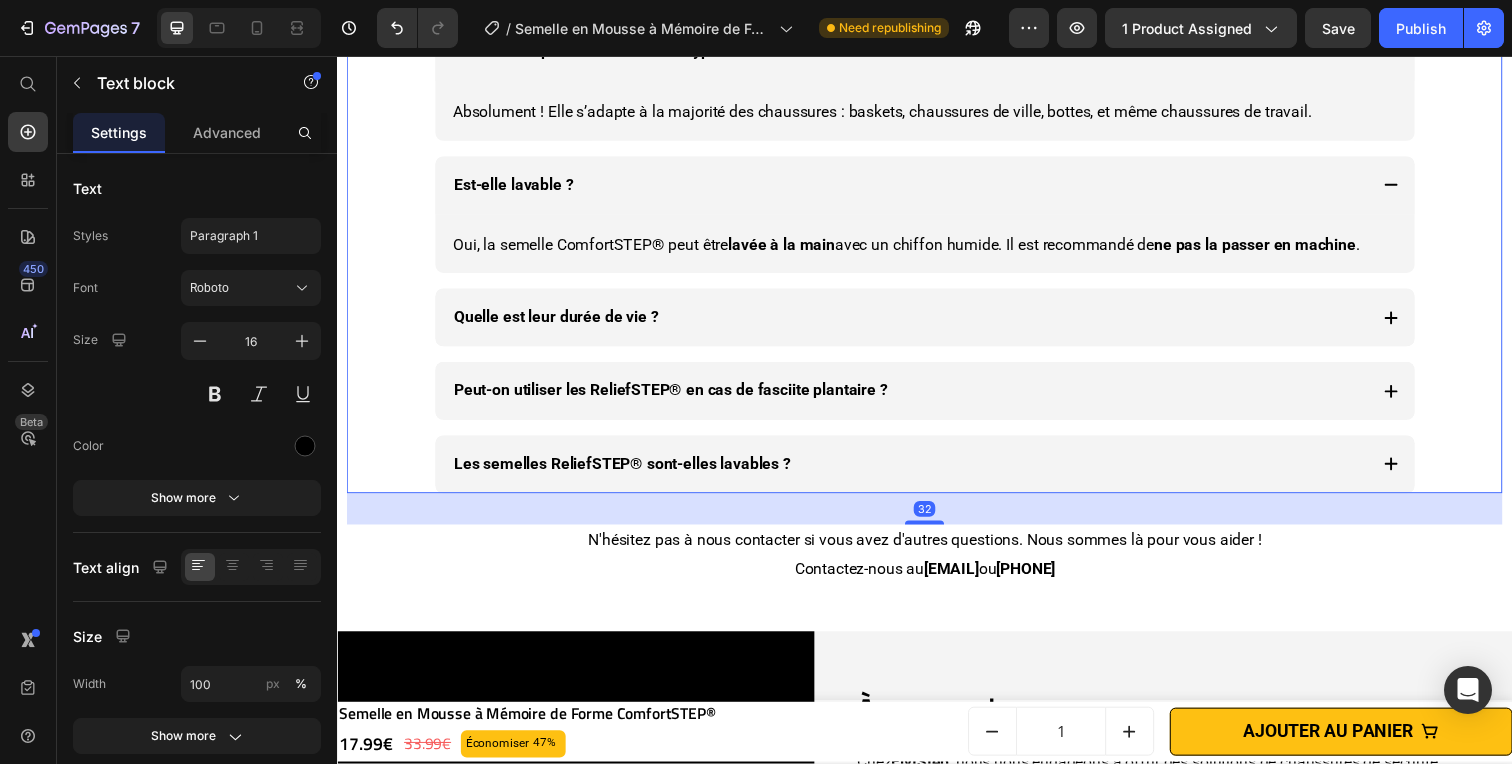 click 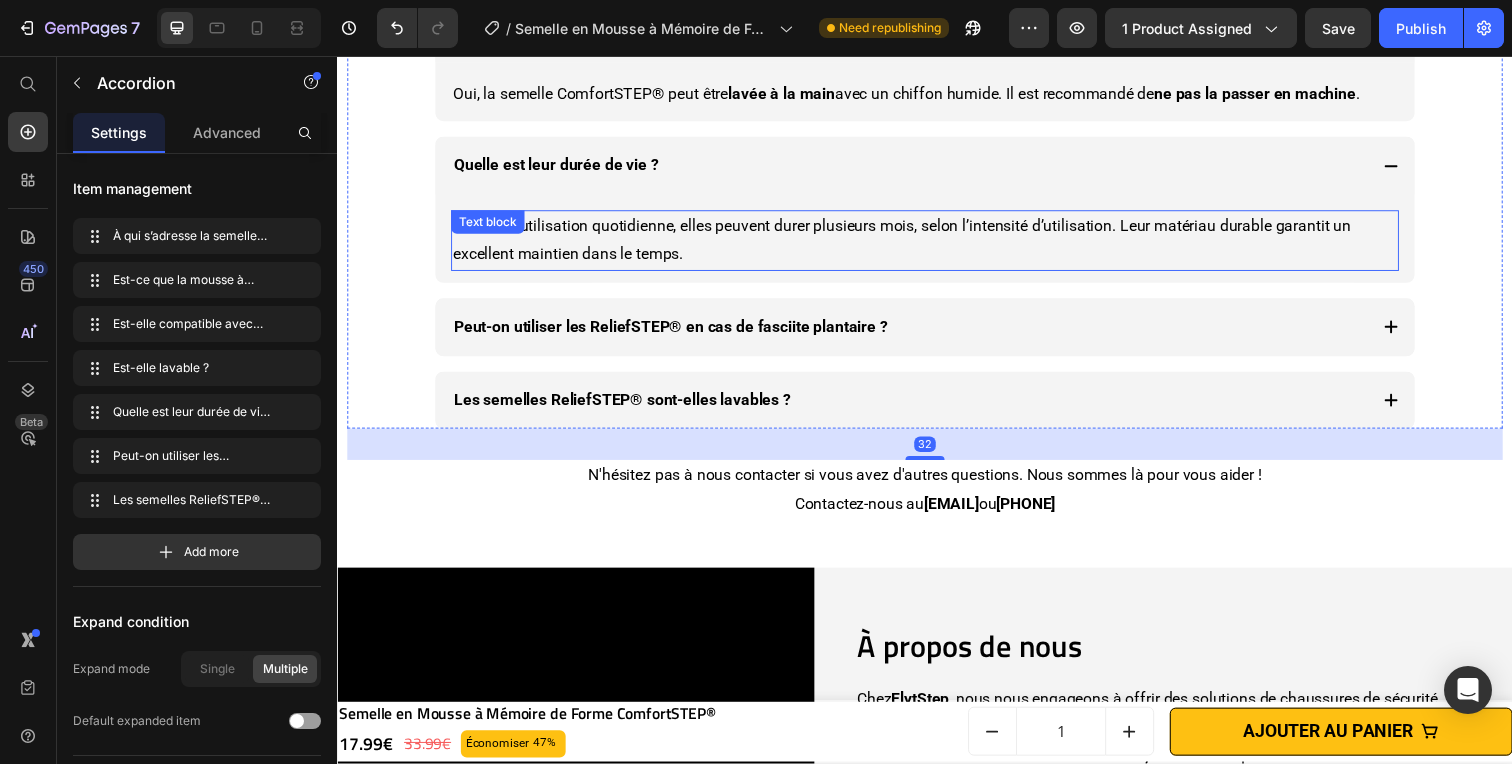 scroll, scrollTop: 8985, scrollLeft: 0, axis: vertical 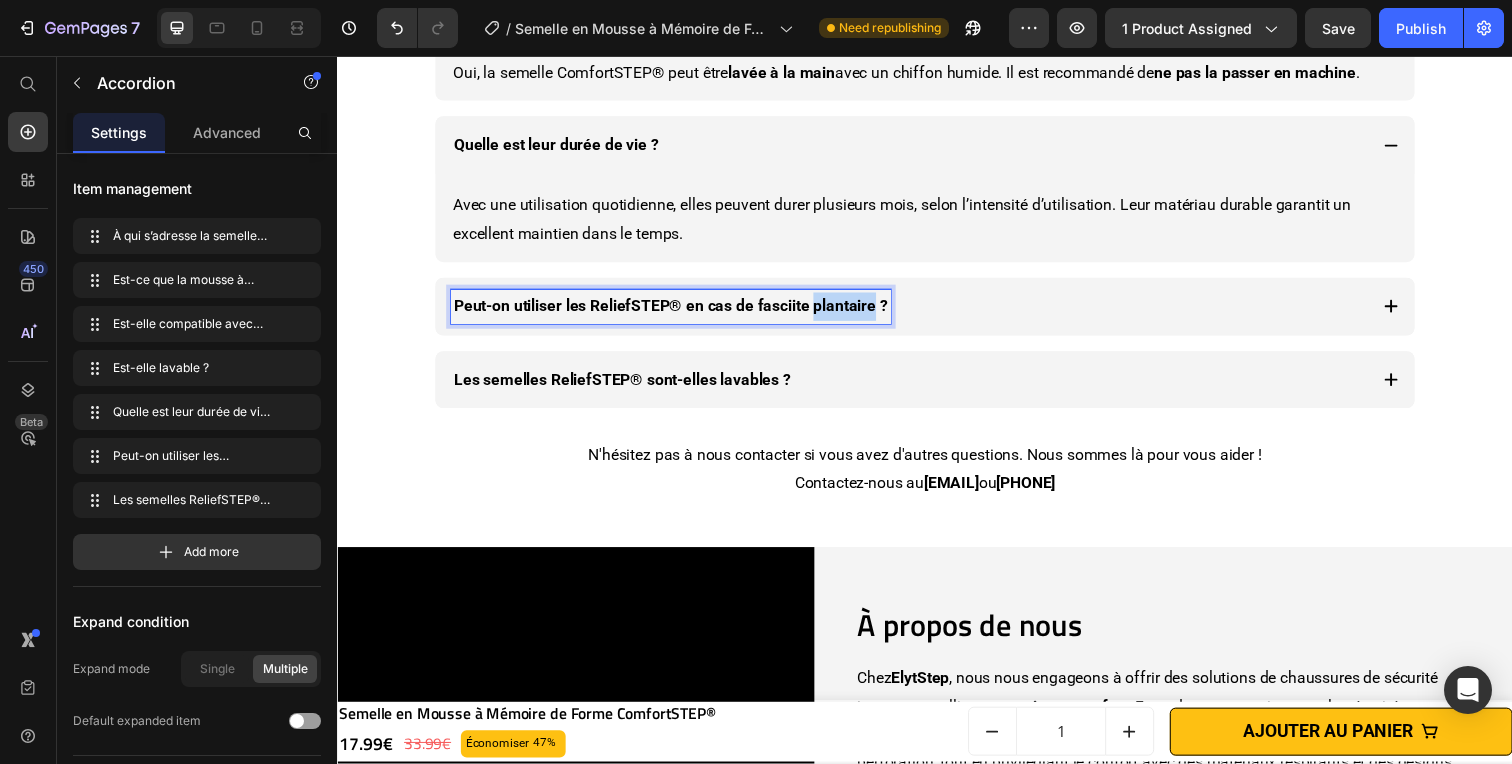 click on "Peut-on utiliser les ReliefSTEP® en cas de fasciite plantaire ?" at bounding box center [677, 312] 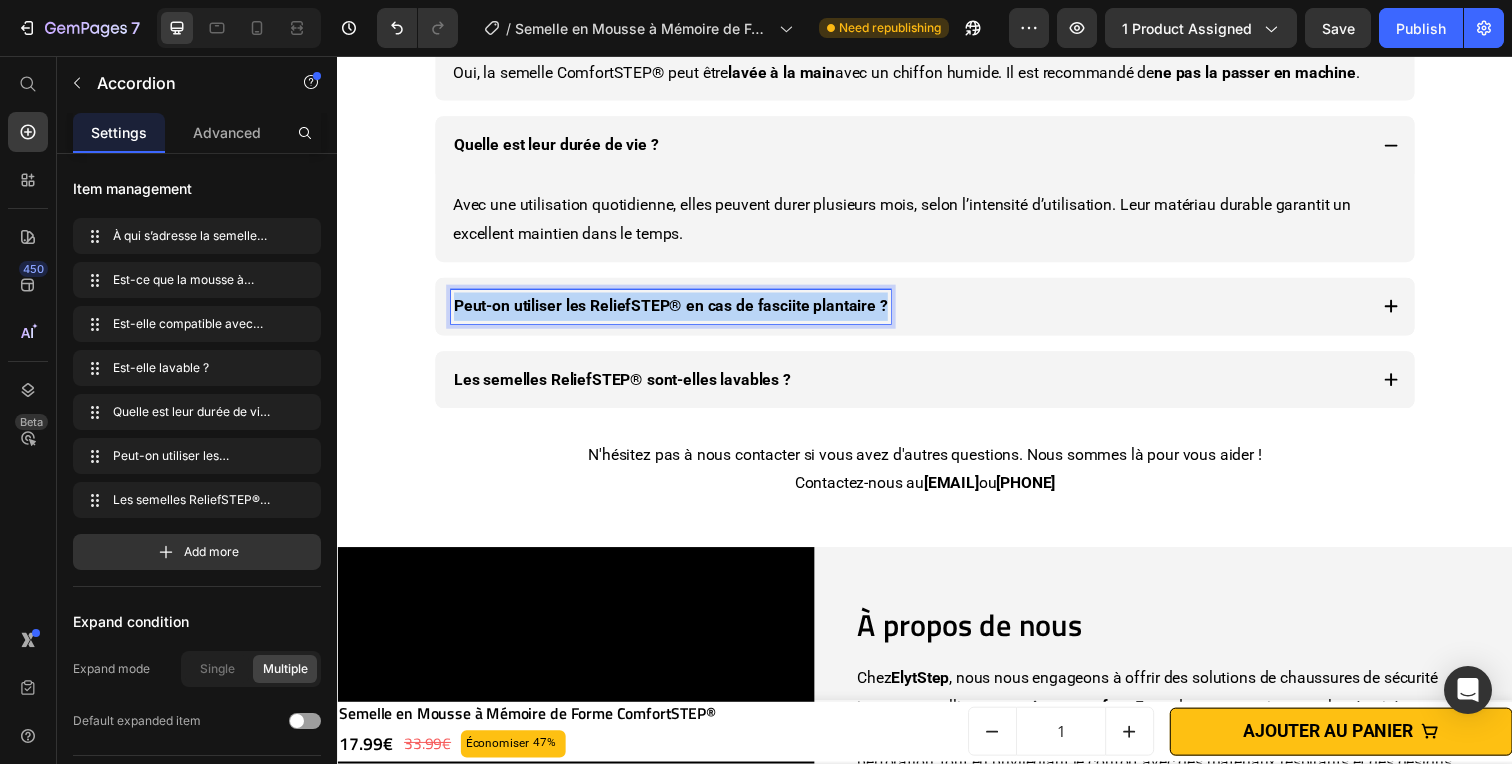 click on "Peut-on utiliser les ReliefSTEP® en cas de fasciite plantaire ?" at bounding box center [677, 312] 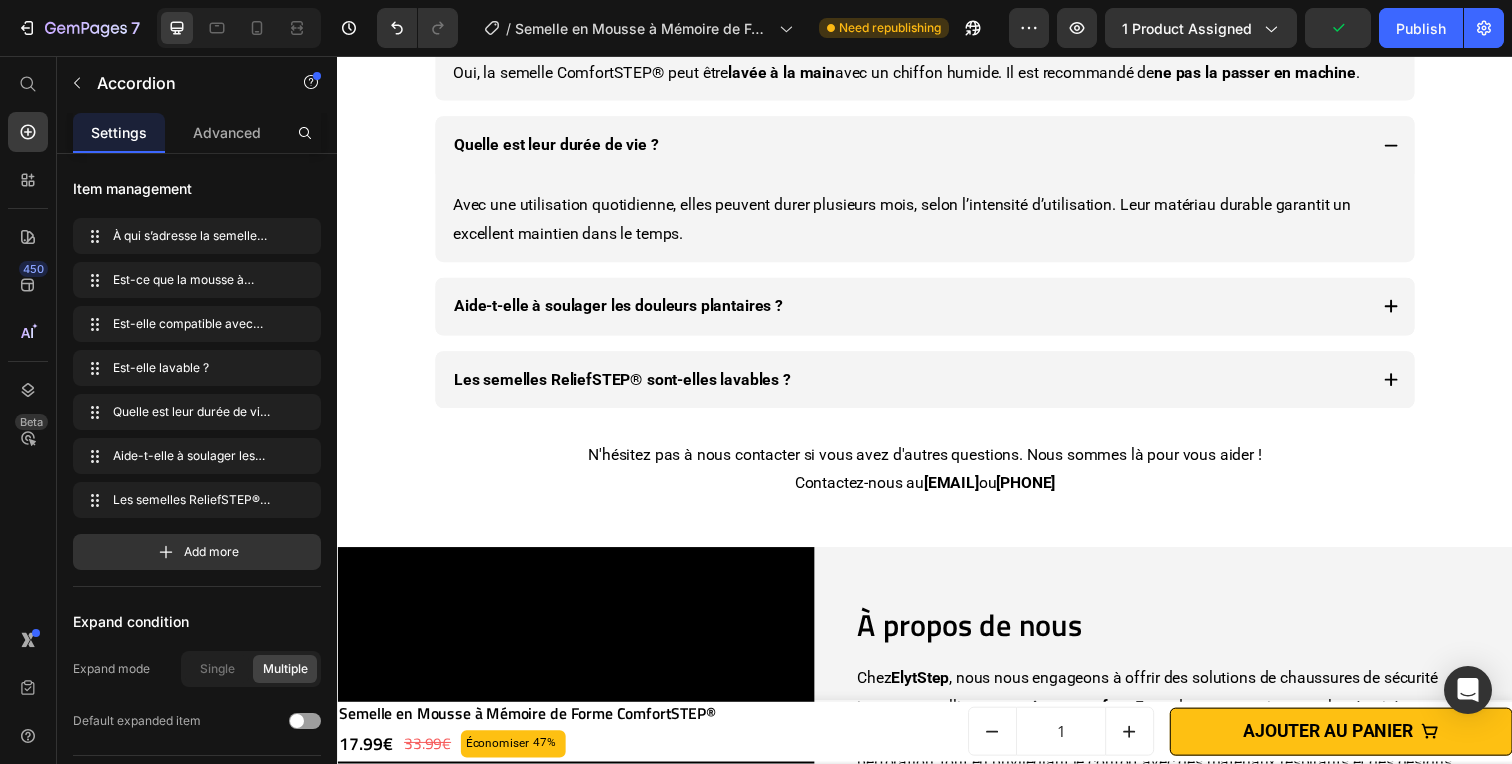 click 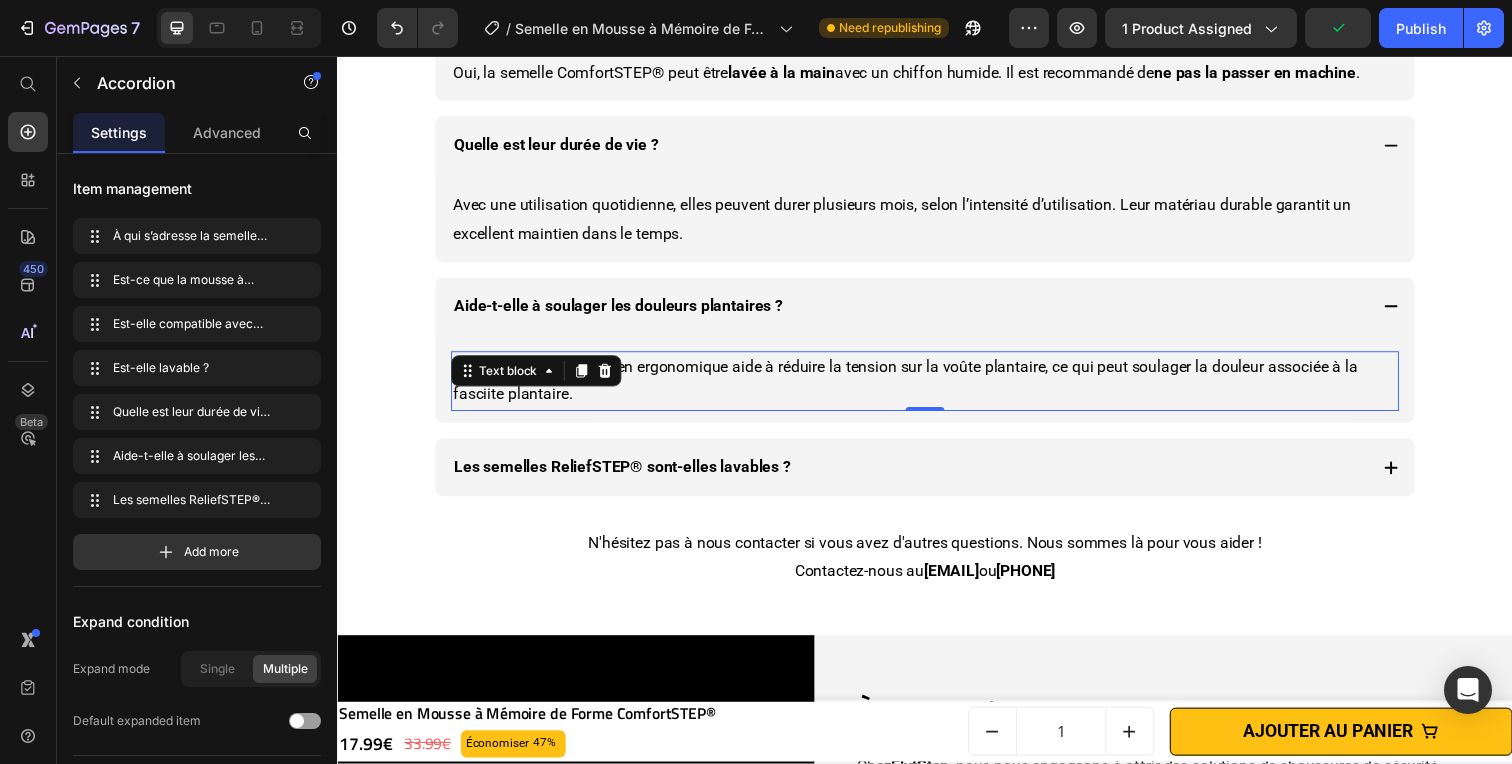 click on "Absolument ! Leur soutien ergonomique aide à réduire la tension sur la voûte plantaire, ce qui peut soulager la douleur associée à la fasciite plantaire." at bounding box center (937, 389) 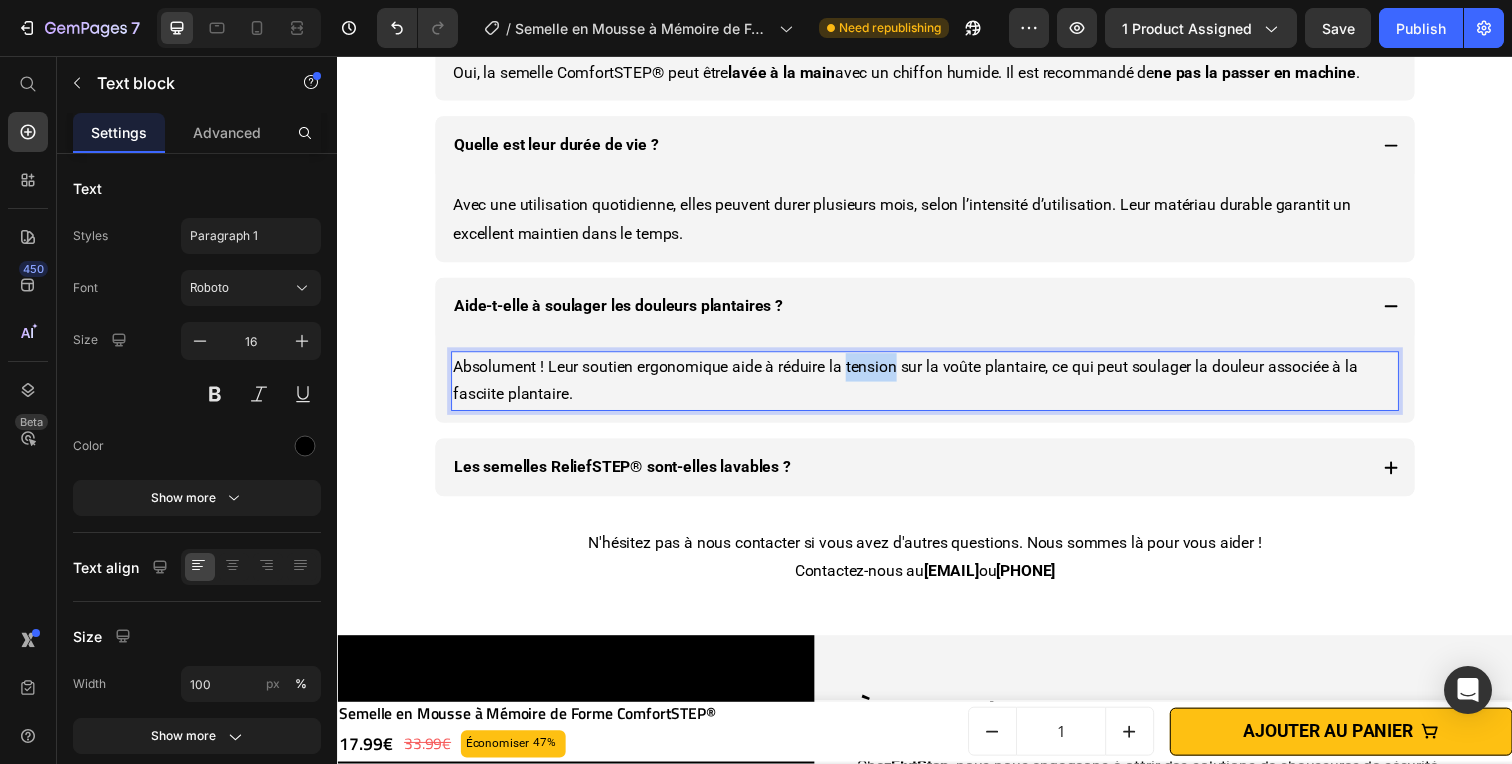 click on "Absolument ! Leur soutien ergonomique aide à réduire la tension sur la voûte plantaire, ce qui peut soulager la douleur associée à la fasciite plantaire." at bounding box center (937, 389) 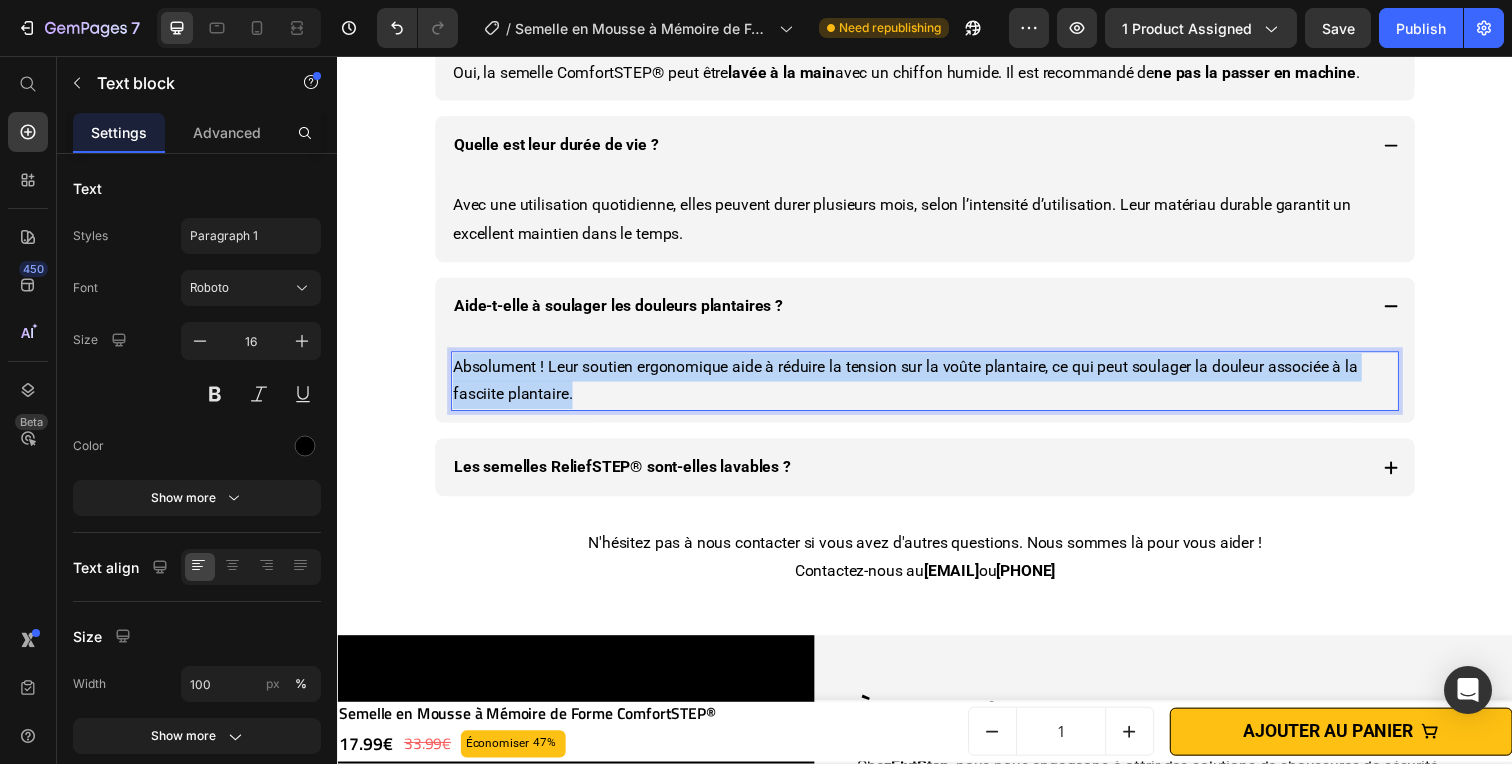 click on "Absolument ! Leur soutien ergonomique aide à réduire la tension sur la voûte plantaire, ce qui peut soulager la douleur associée à la fasciite plantaire." at bounding box center [937, 389] 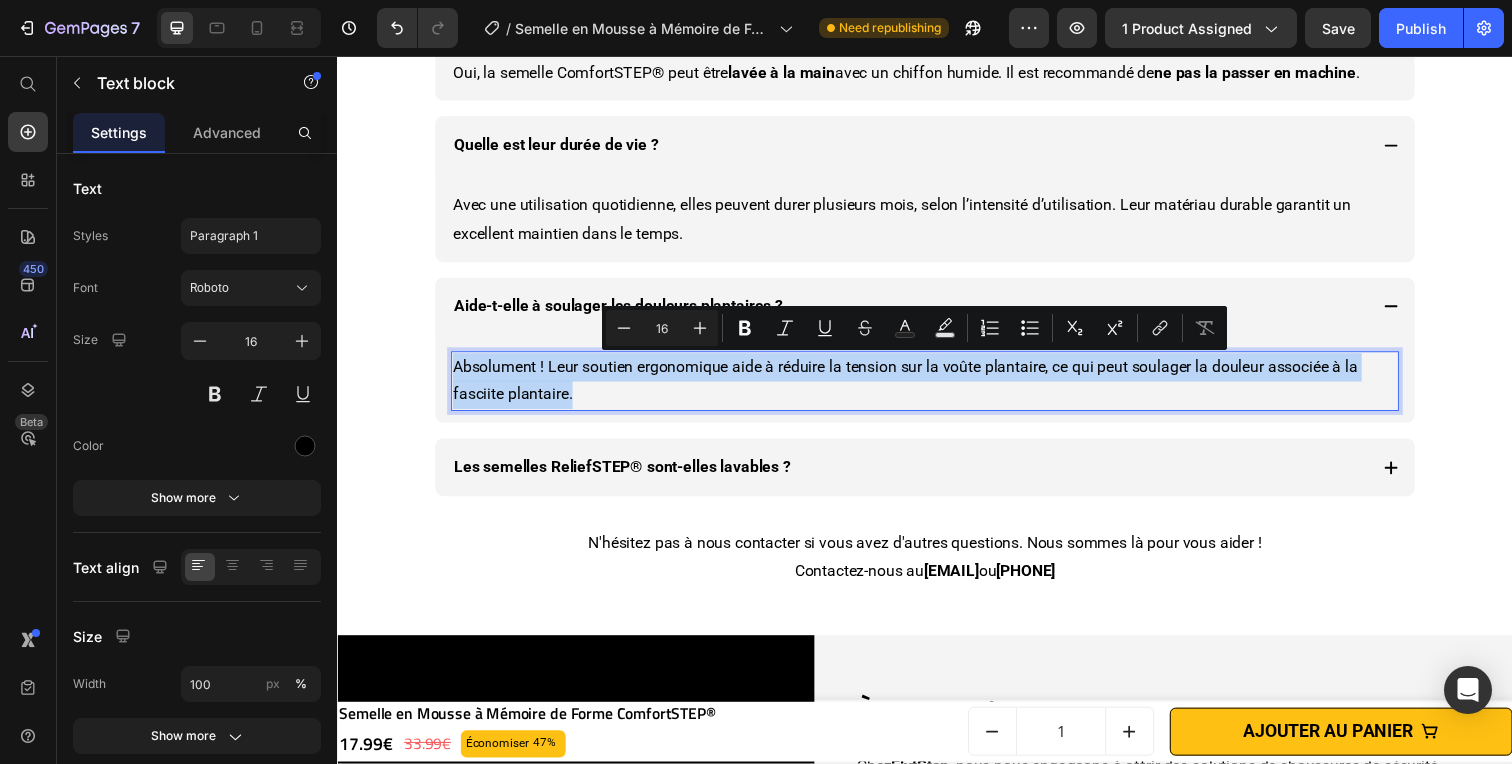 click on "Absolument ! Leur soutien ergonomique aide à réduire la tension sur la voûte plantaire, ce qui peut soulager la douleur associée à la fasciite plantaire." at bounding box center [937, 389] 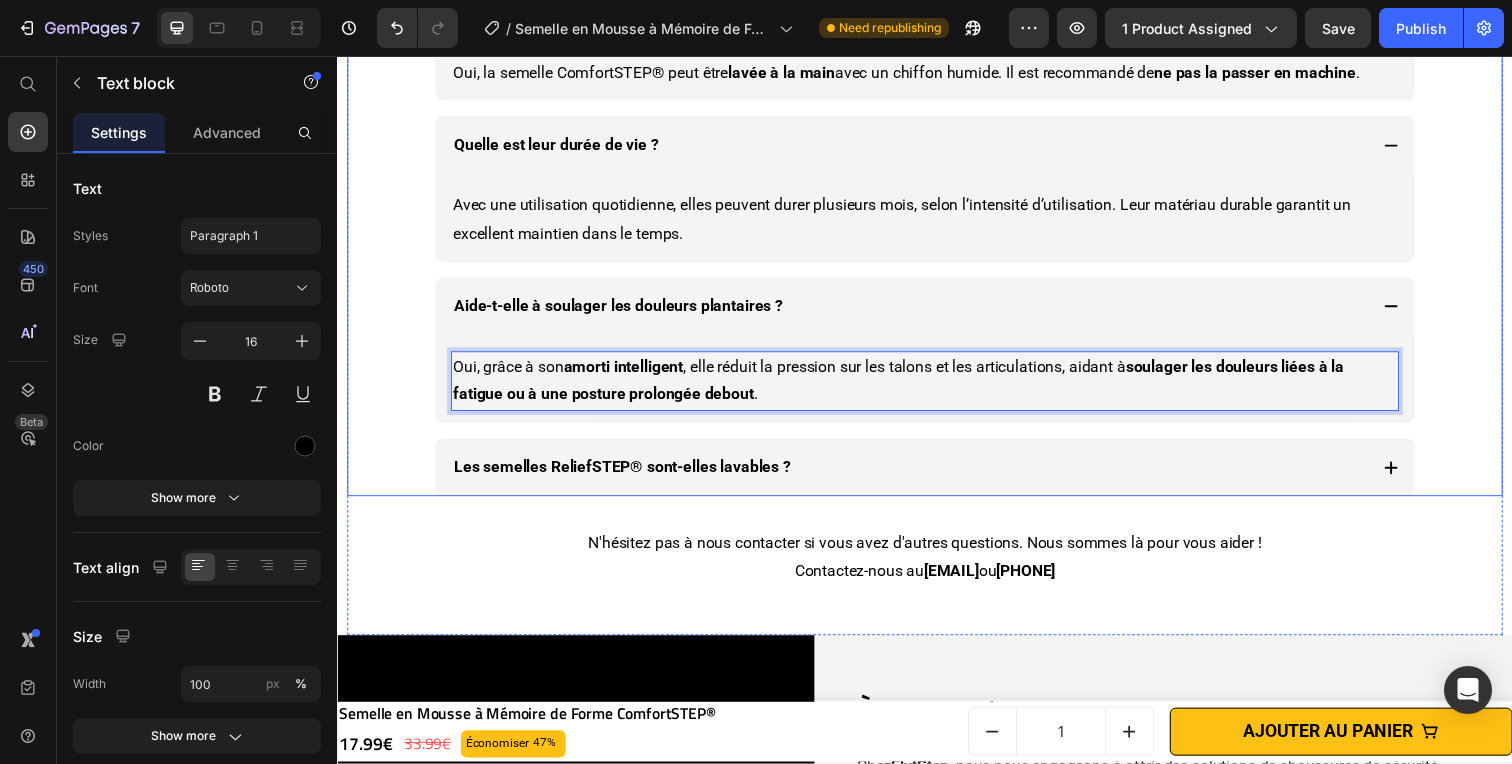 click on "Les semelles ReliefSTEP® sont-elles lavables ?" at bounding box center (628, 476) 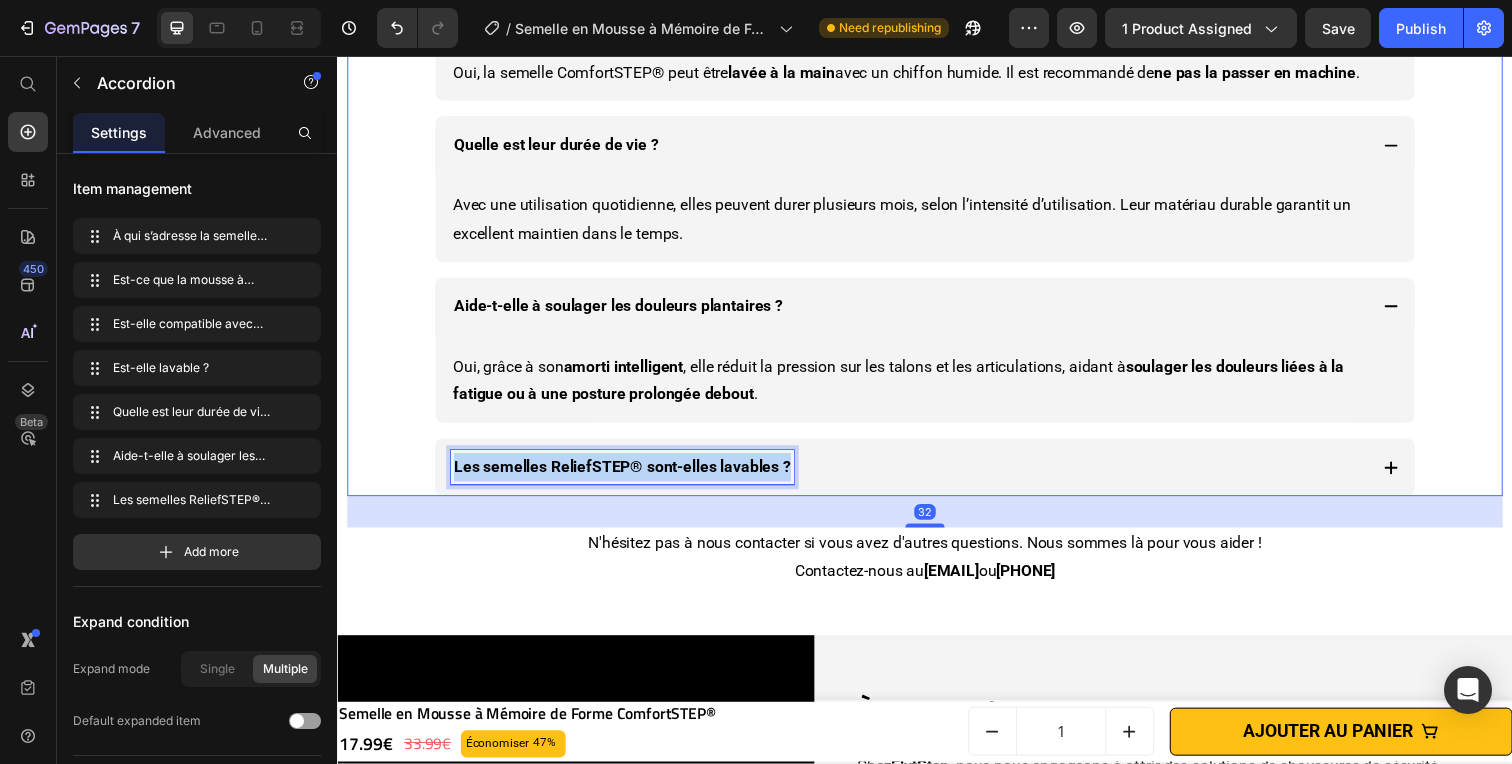 click on "Les semelles ReliefSTEP® sont-elles lavables ?" at bounding box center (628, 476) 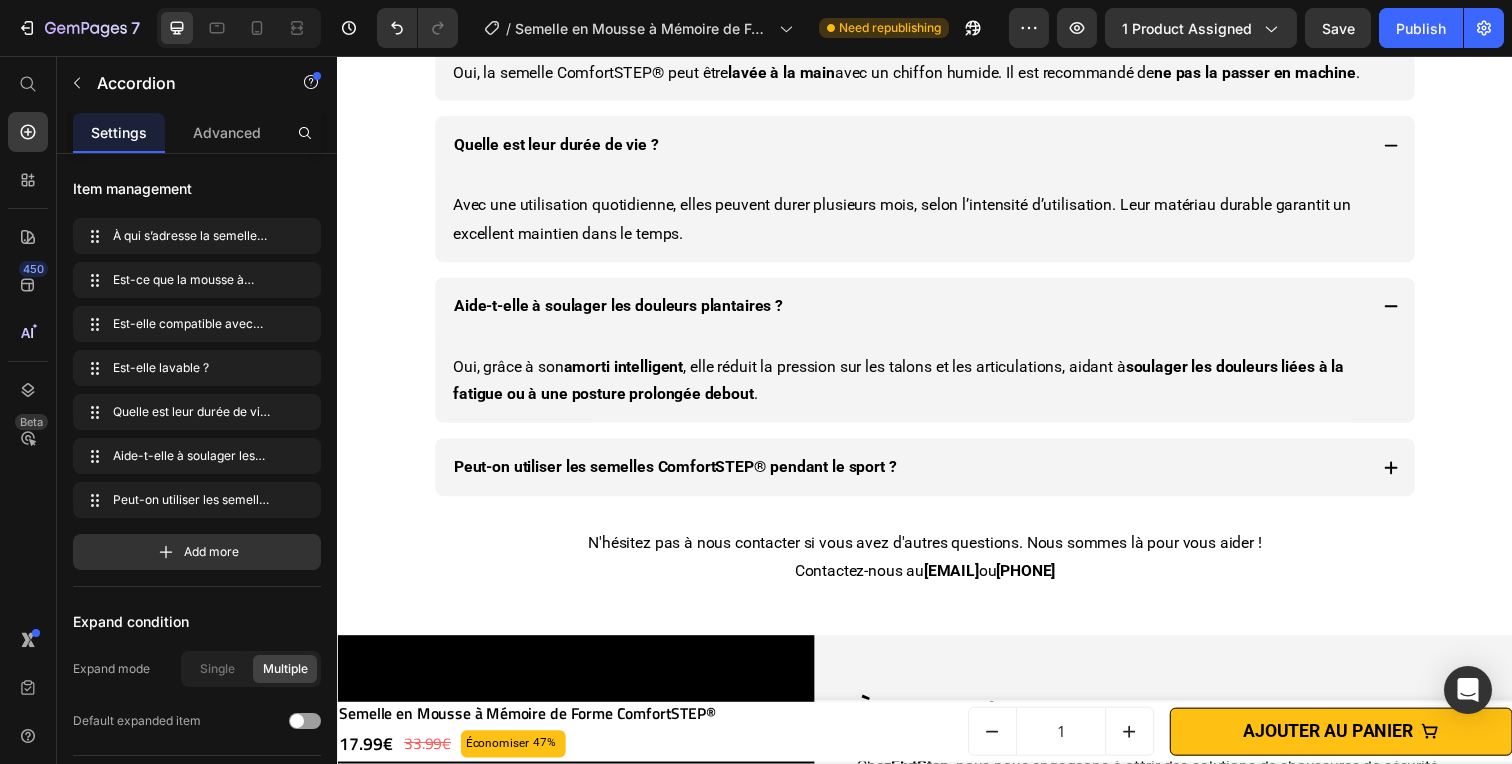 click 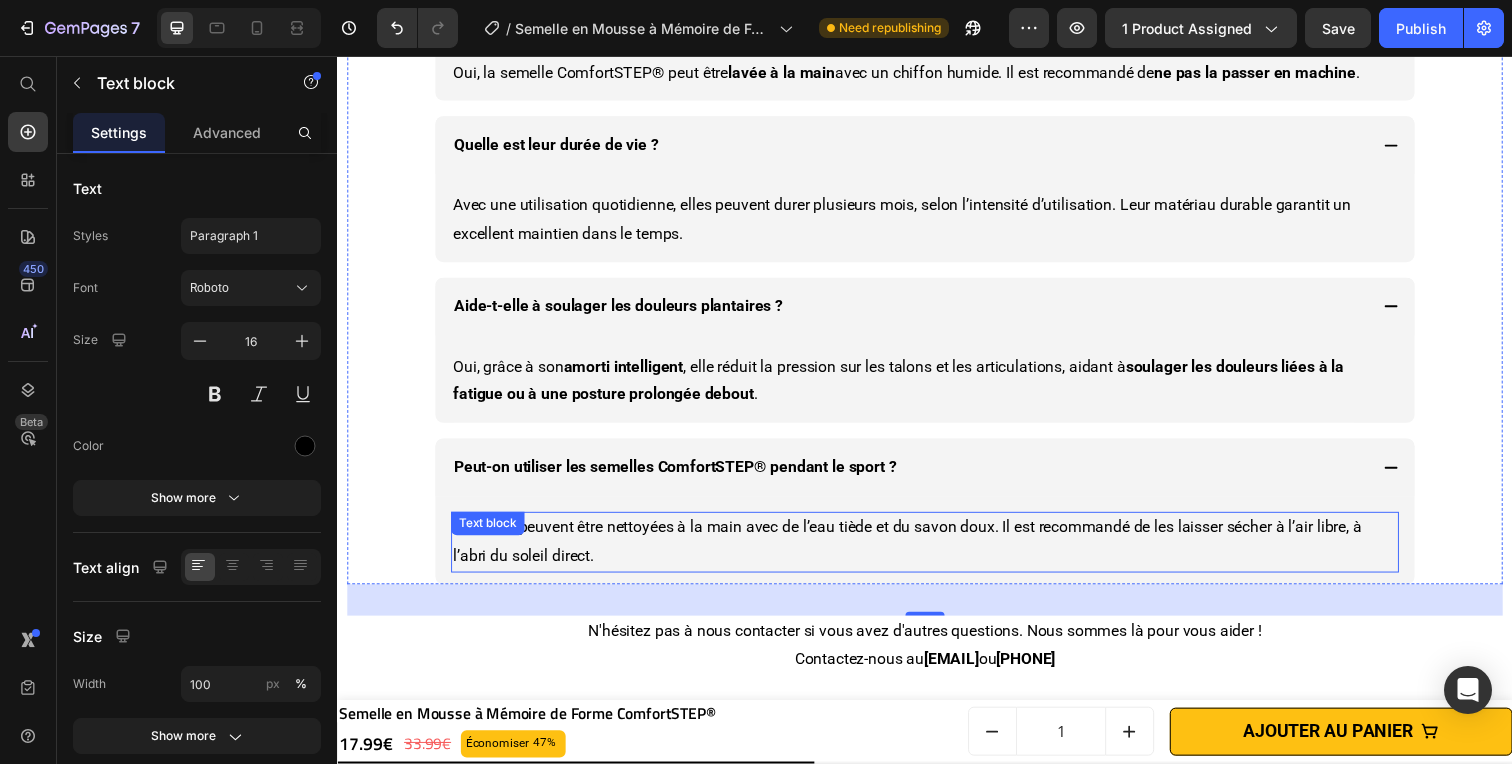 click on "Oui, elles peuvent être nettoyées à la main avec de l’eau tiède et du savon doux. Il est recommandé de les laisser sécher à l’air libre, à l’abri du soleil direct." at bounding box center [937, 553] 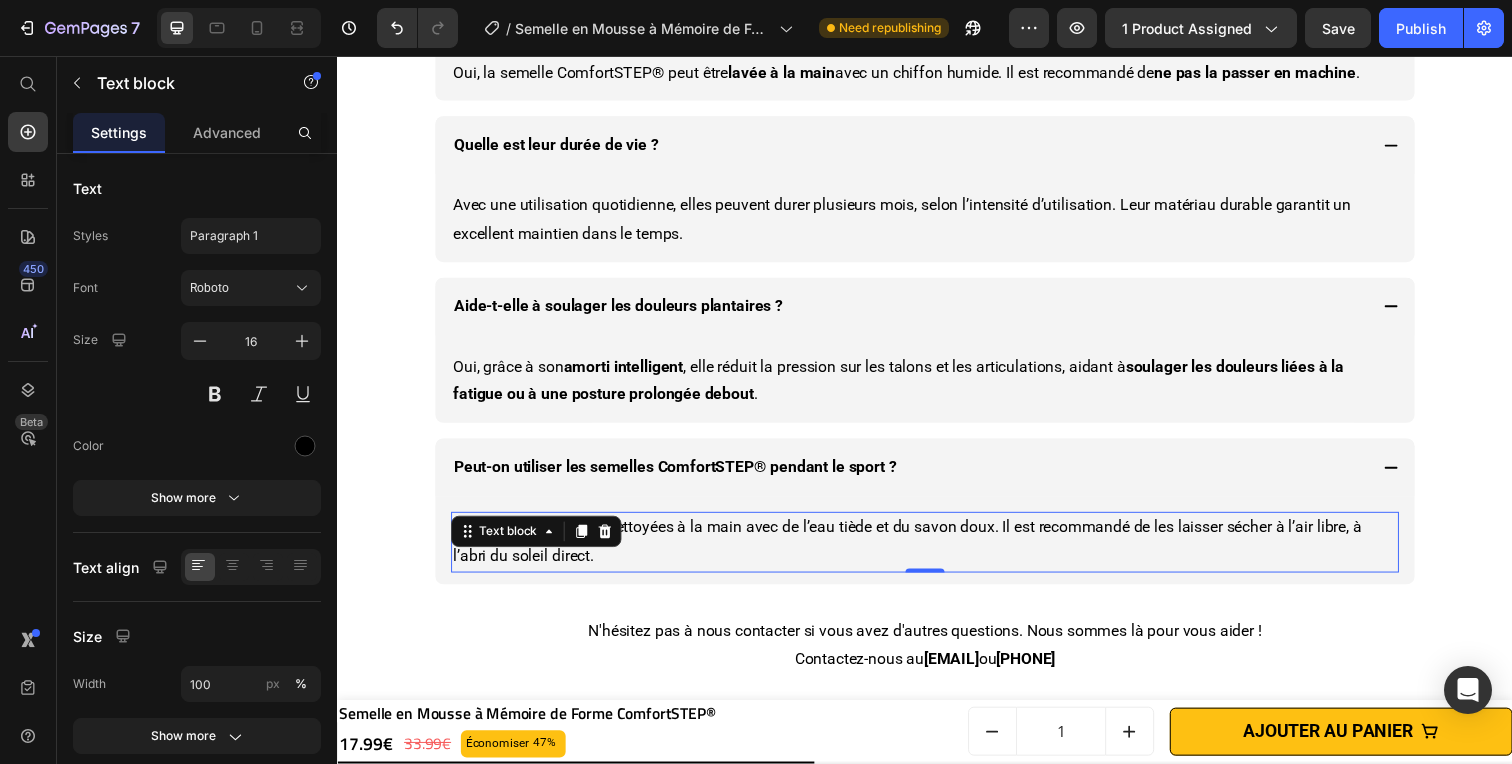 click on "Oui, elles peuvent être nettoyées à la main avec de l’eau tiède et du savon doux. Il est recommandé de les laisser sécher à l’air libre, à l’abri du soleil direct." at bounding box center [937, 553] 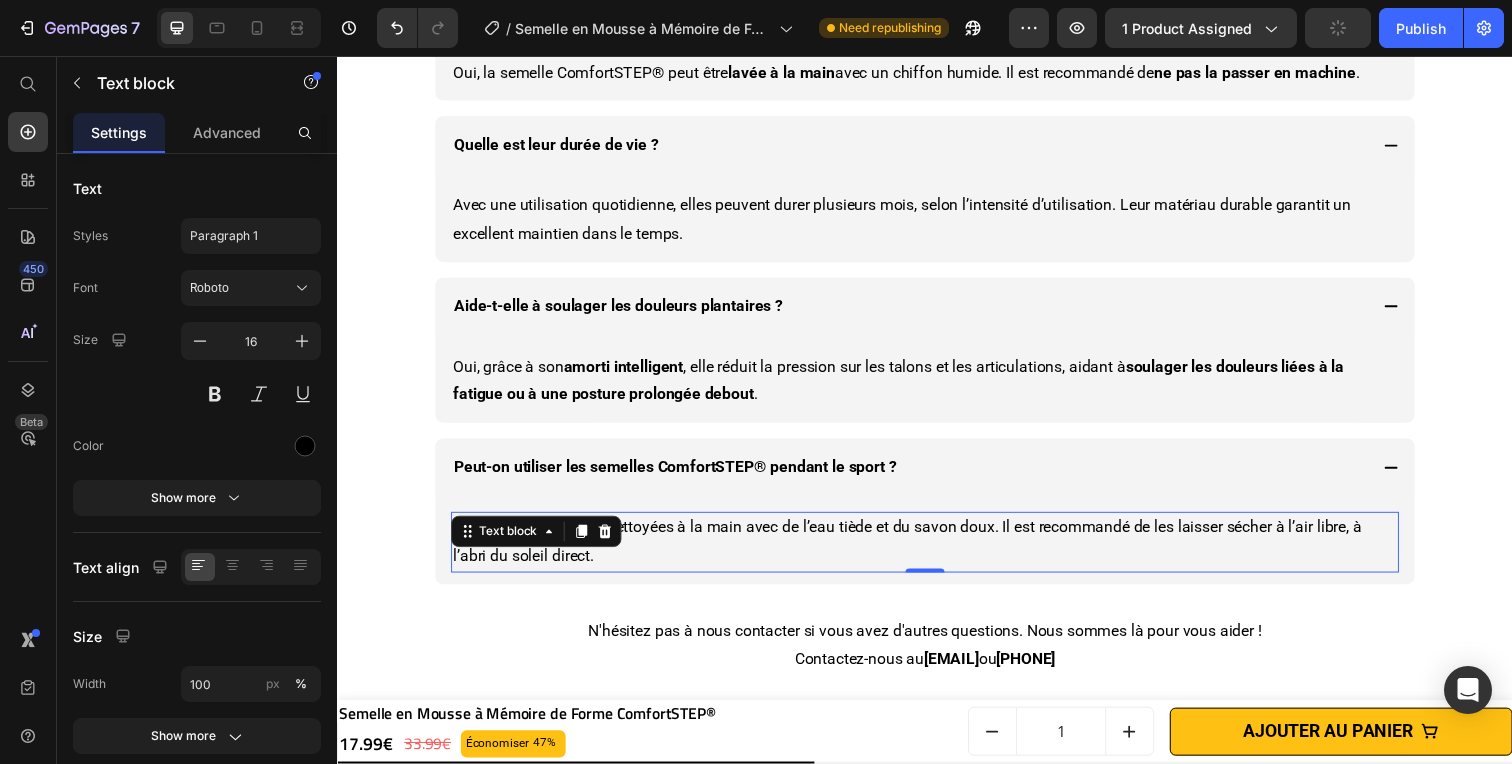 click on "Oui, elles peuvent être nettoyées à la main avec de l’eau tiède et du savon doux. Il est recommandé de les laisser sécher à l’air libre, à l’abri du soleil direct." at bounding box center [937, 553] 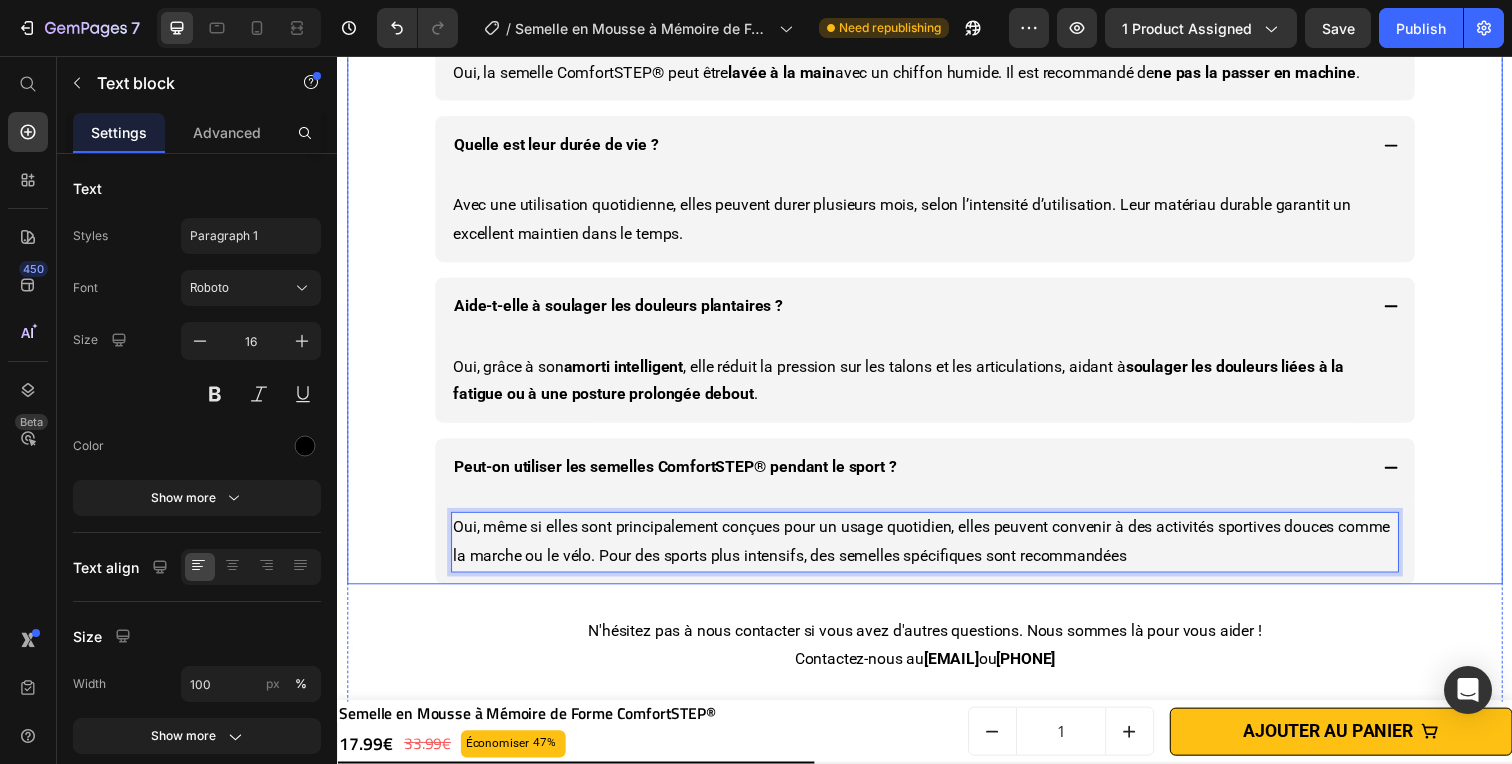type 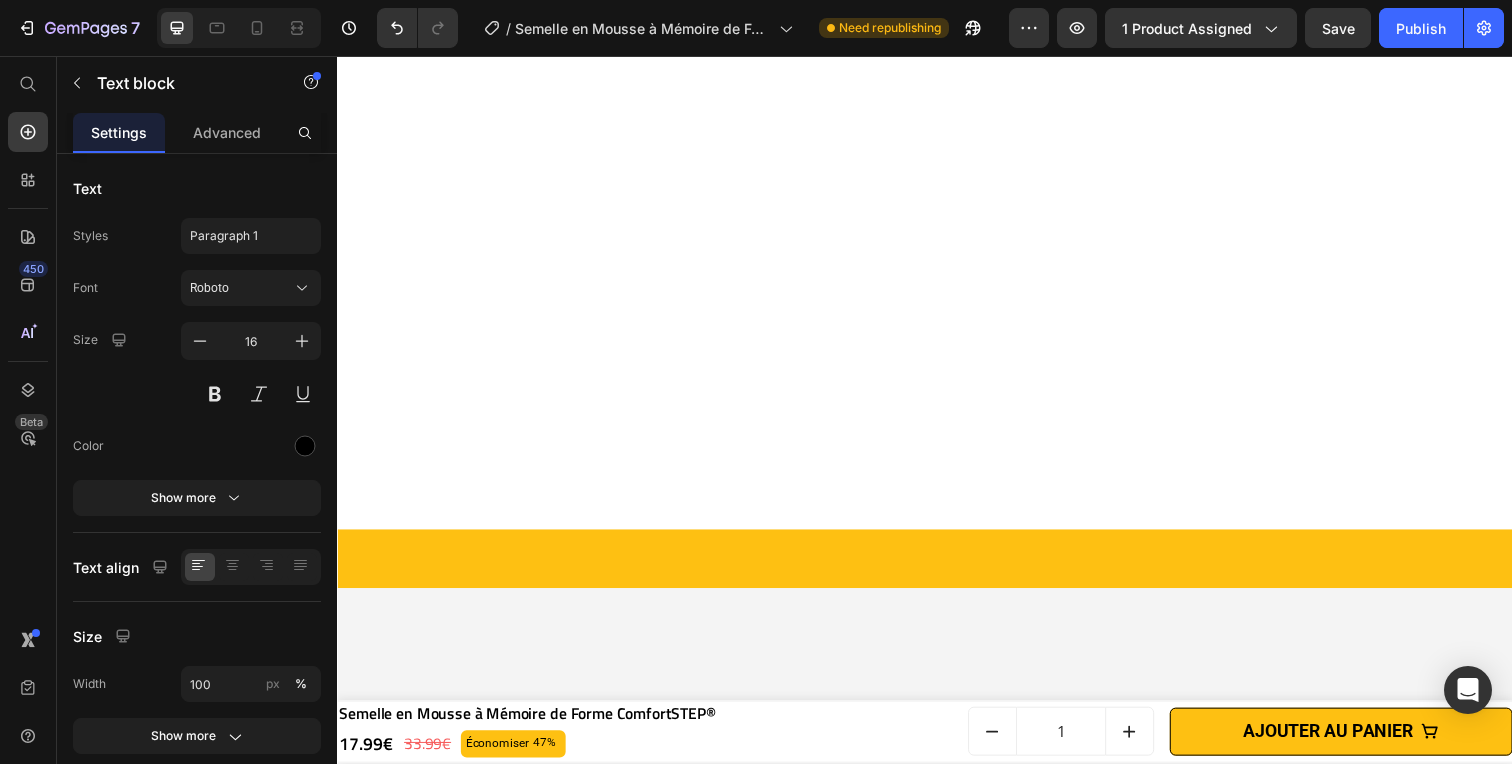 scroll, scrollTop: 4264, scrollLeft: 0, axis: vertical 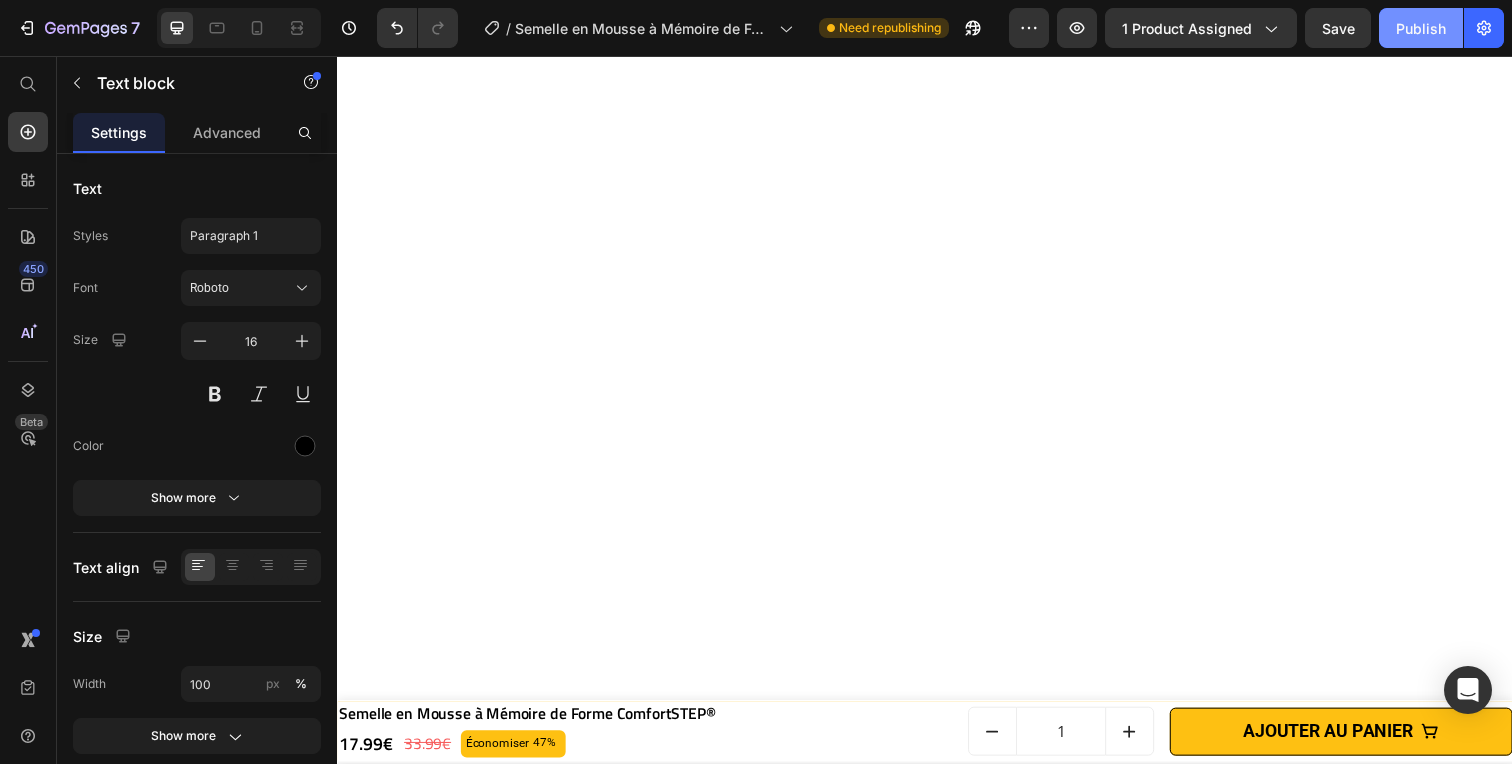 click on "Publish" at bounding box center (1421, 28) 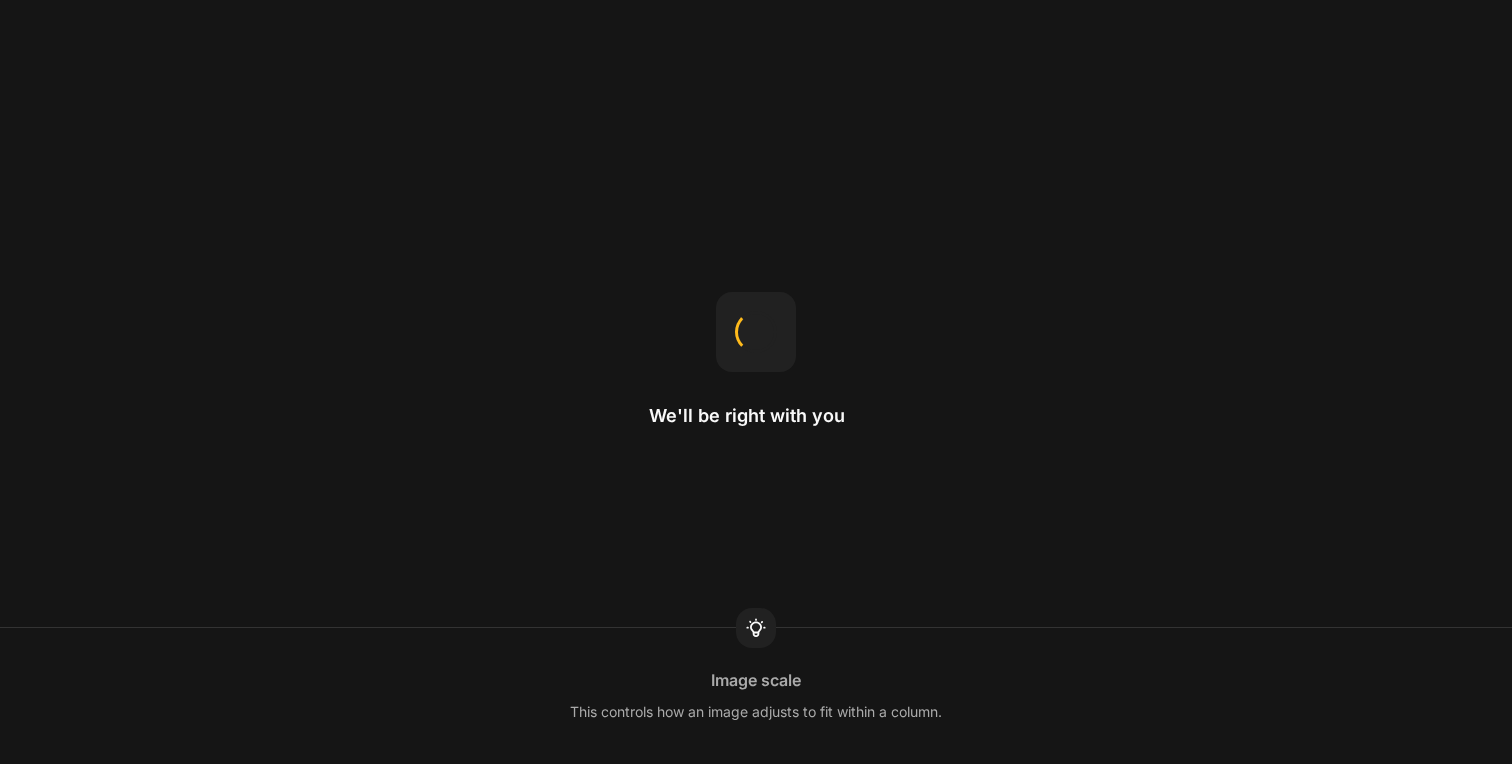 scroll, scrollTop: 0, scrollLeft: 0, axis: both 